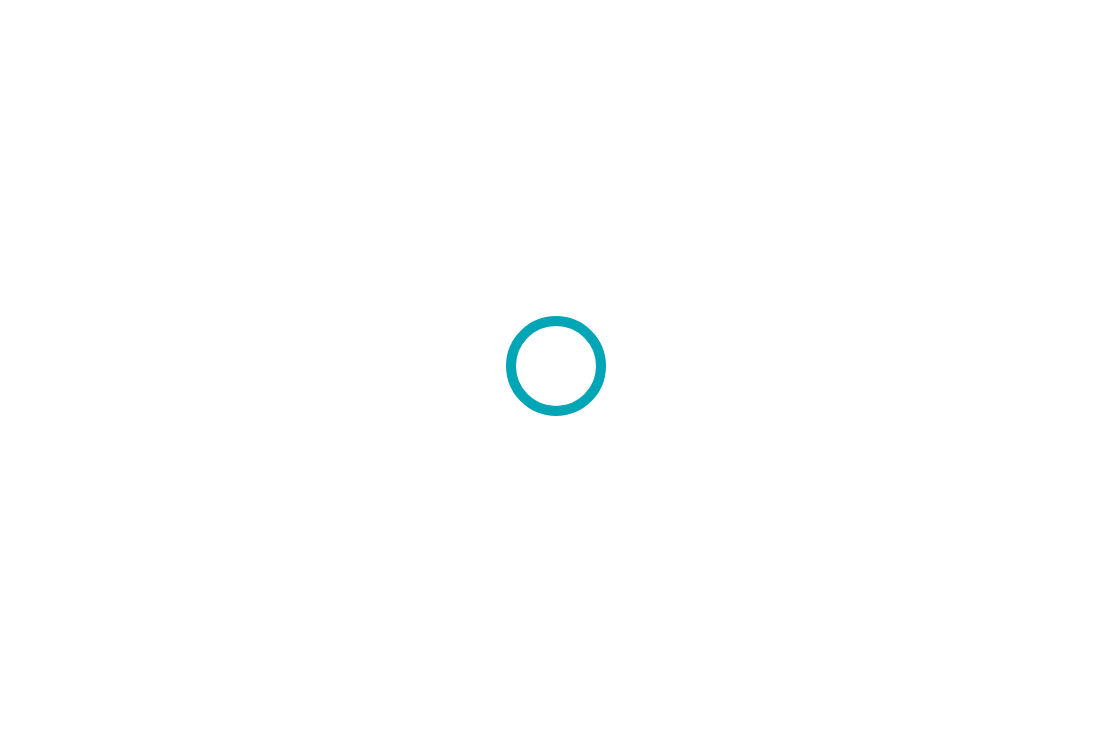 scroll, scrollTop: 0, scrollLeft: 0, axis: both 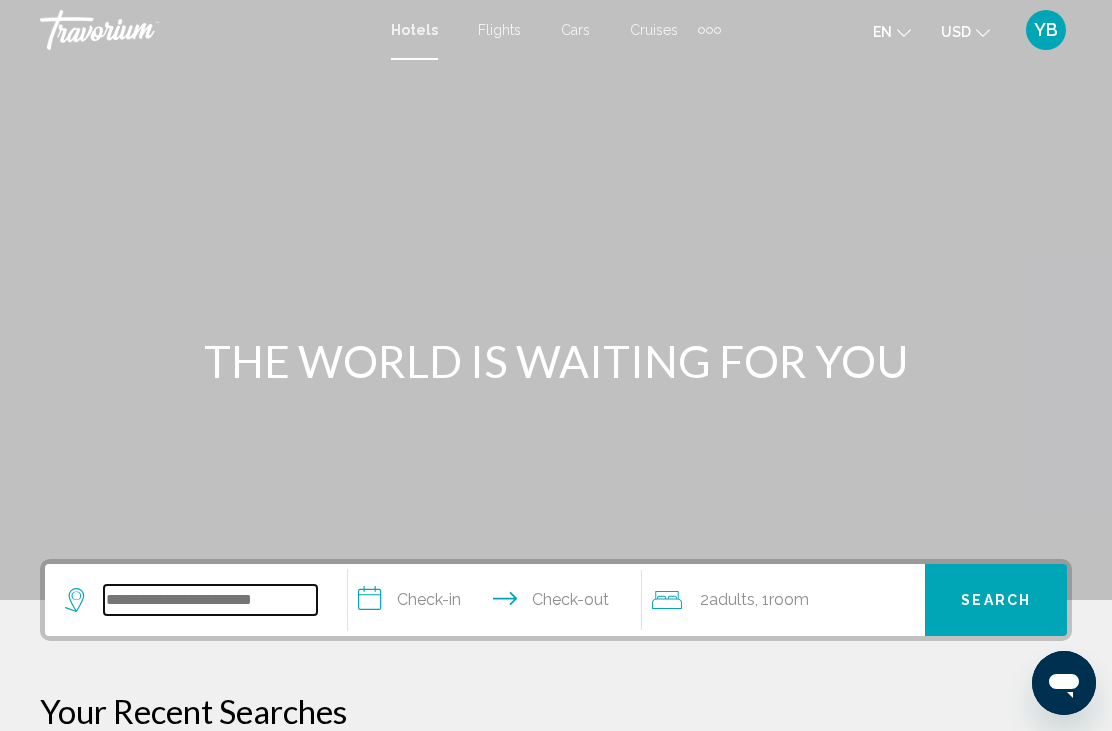 click at bounding box center [210, 600] 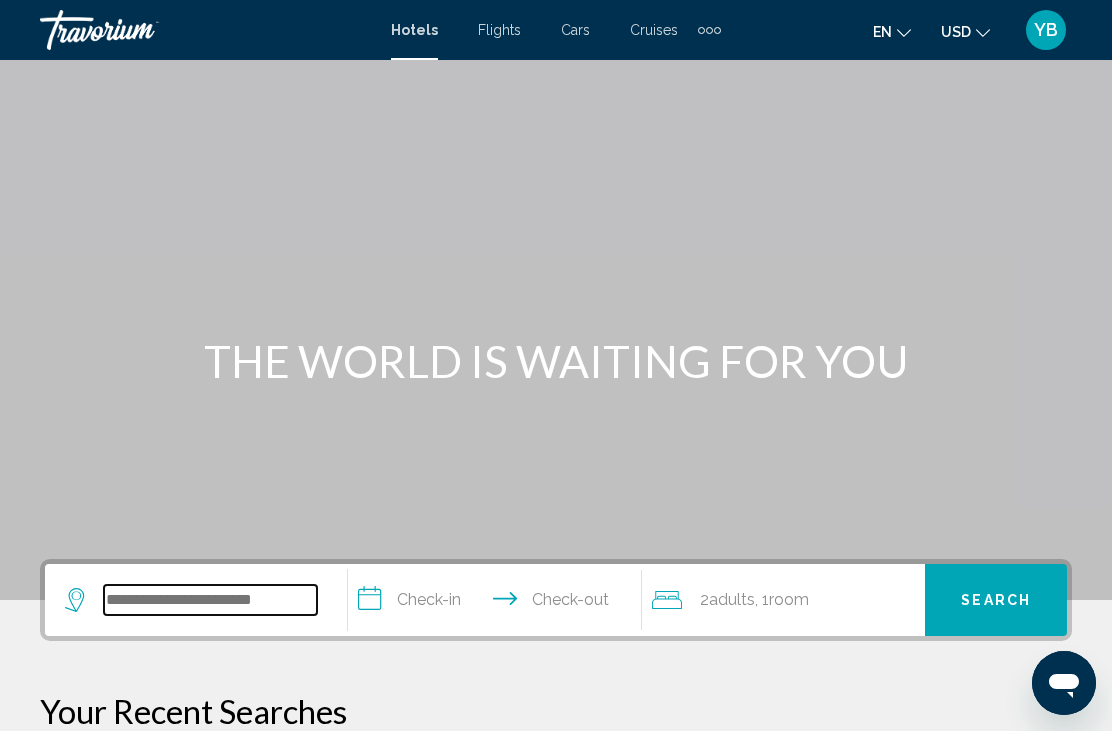 scroll, scrollTop: 30, scrollLeft: 0, axis: vertical 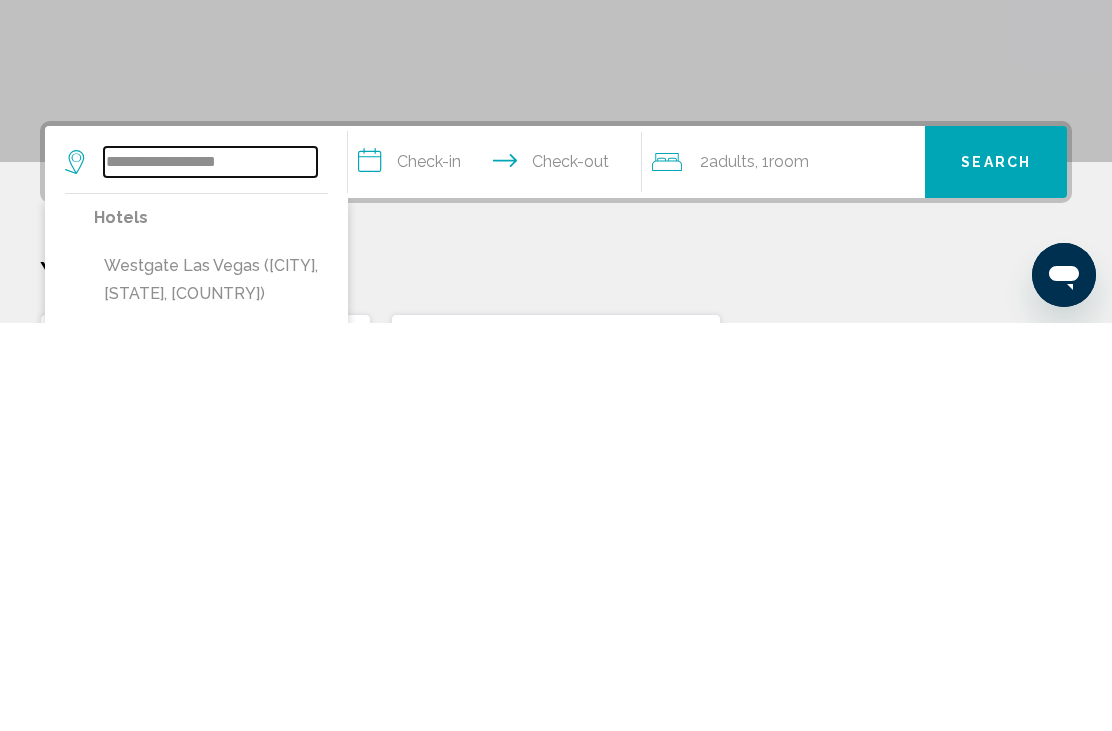 type on "**********" 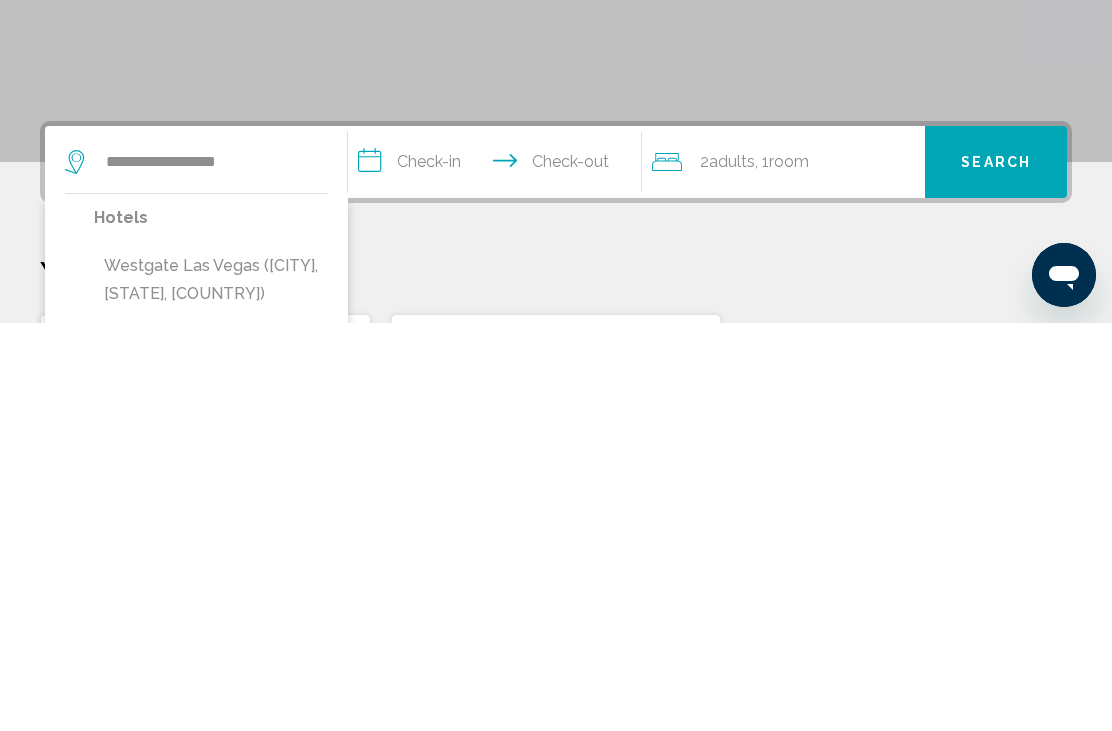 click on "Westgate Las Vegas ([CITY], [STATE], [COUNTRY])" at bounding box center [211, 688] 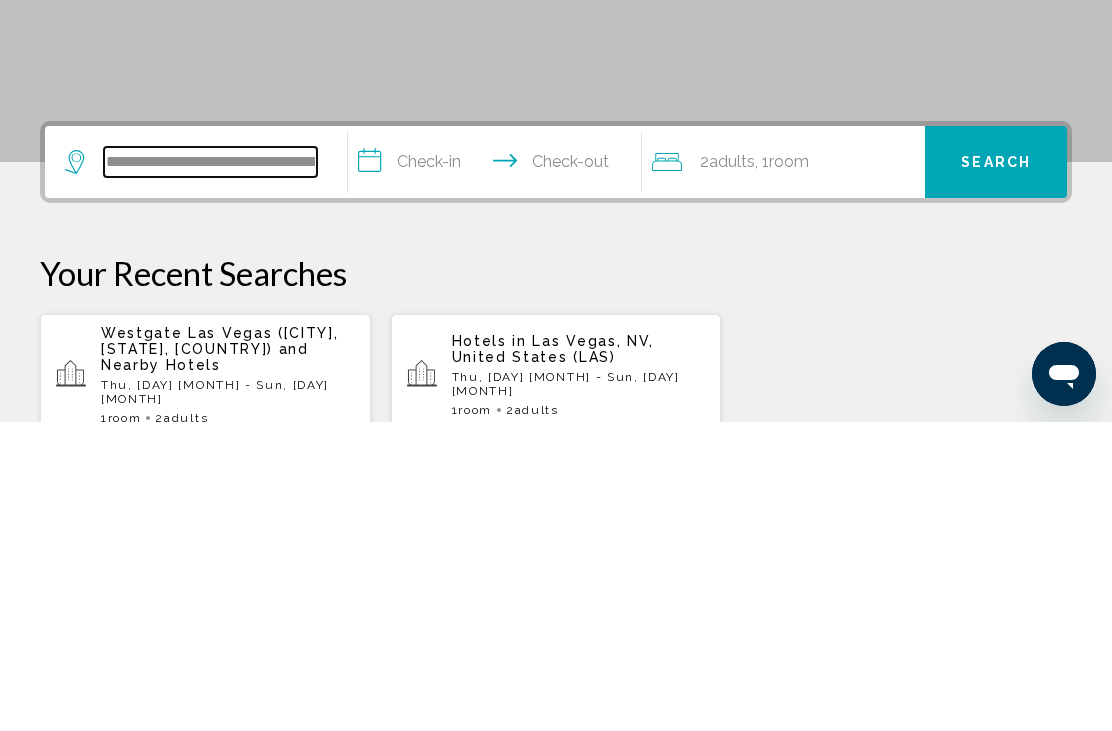 scroll, scrollTop: 130, scrollLeft: 0, axis: vertical 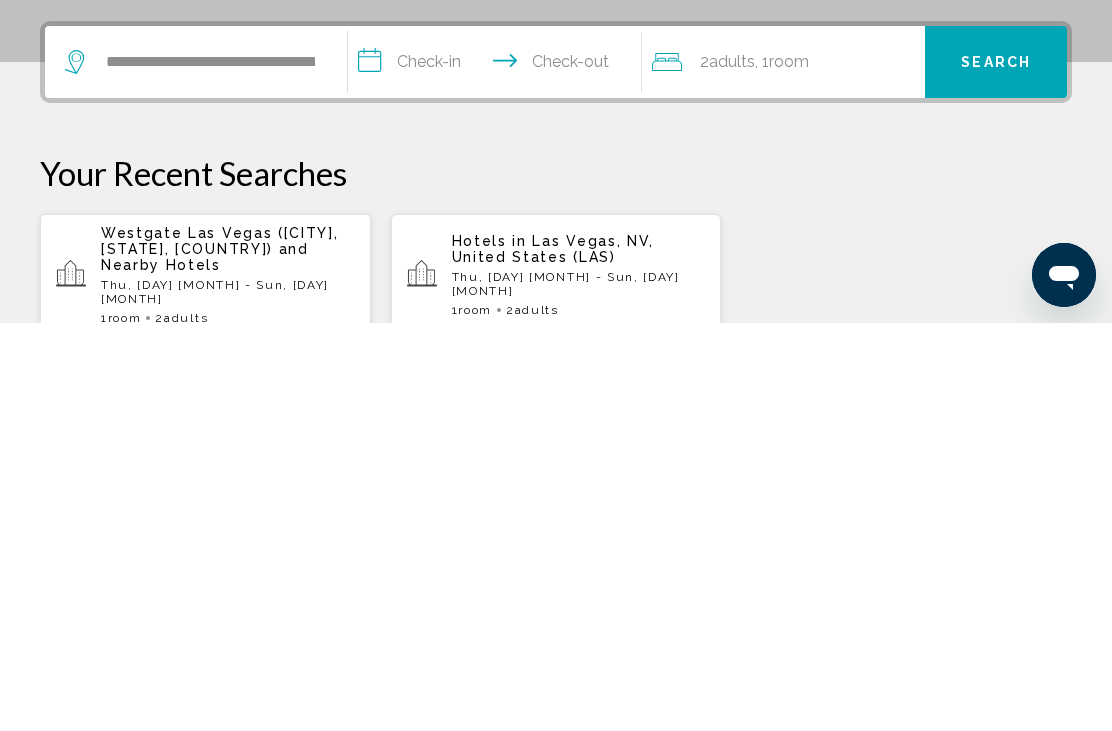 click on "Westgate Las Vegas ([CITY], [STATE], [COUNTRY])    and Nearby Hotels" at bounding box center [228, 657] 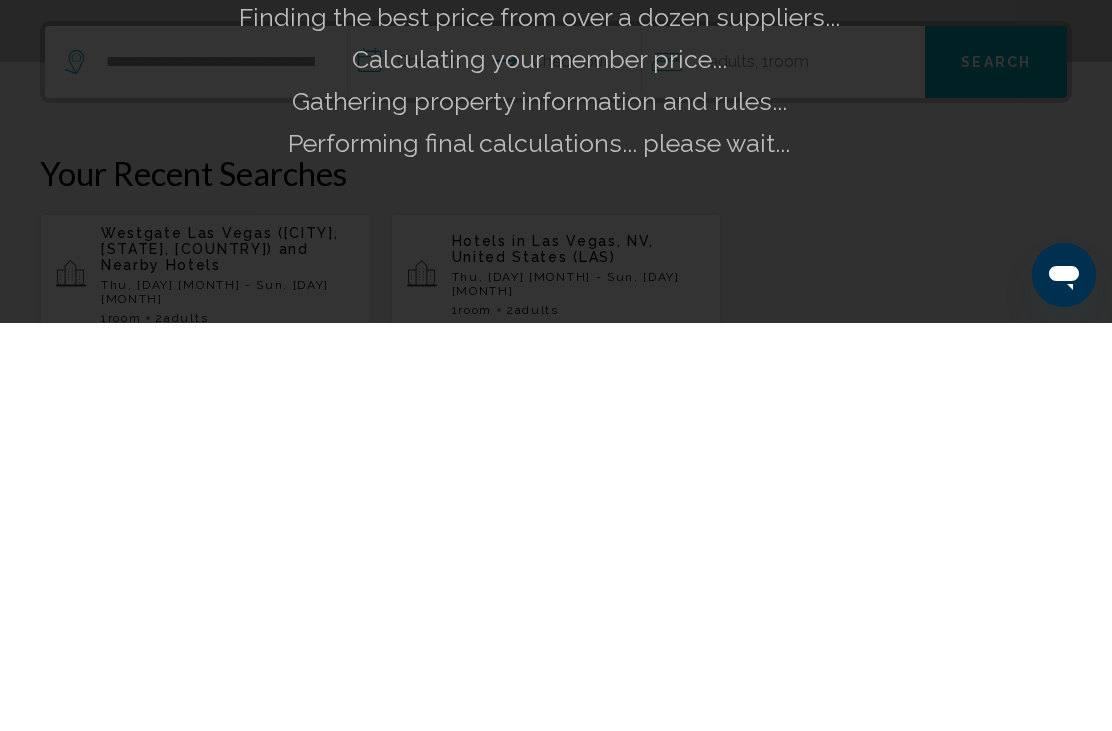 scroll, scrollTop: 539, scrollLeft: 0, axis: vertical 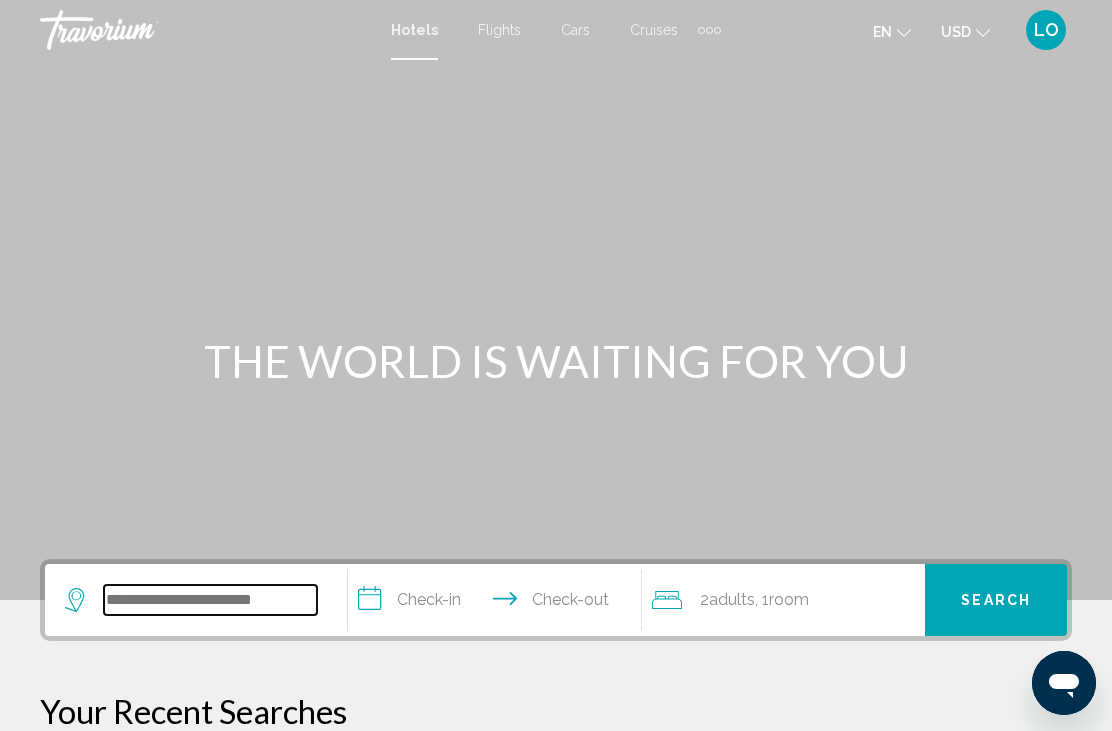 click at bounding box center (210, 600) 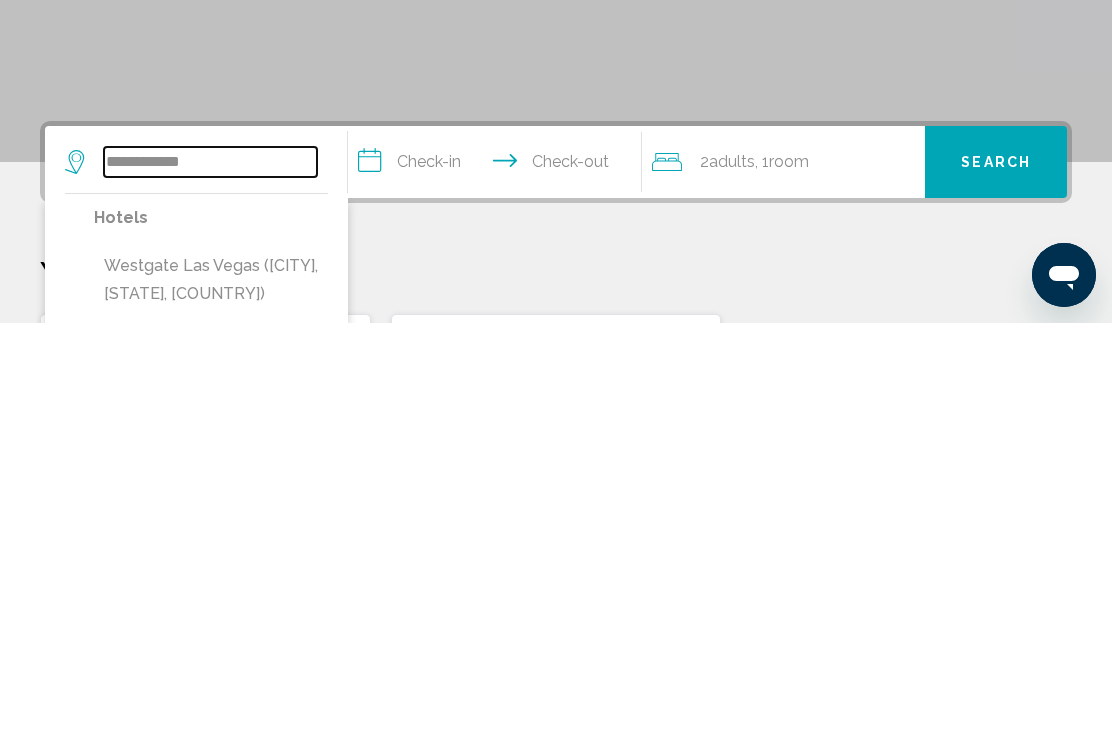 type on "**********" 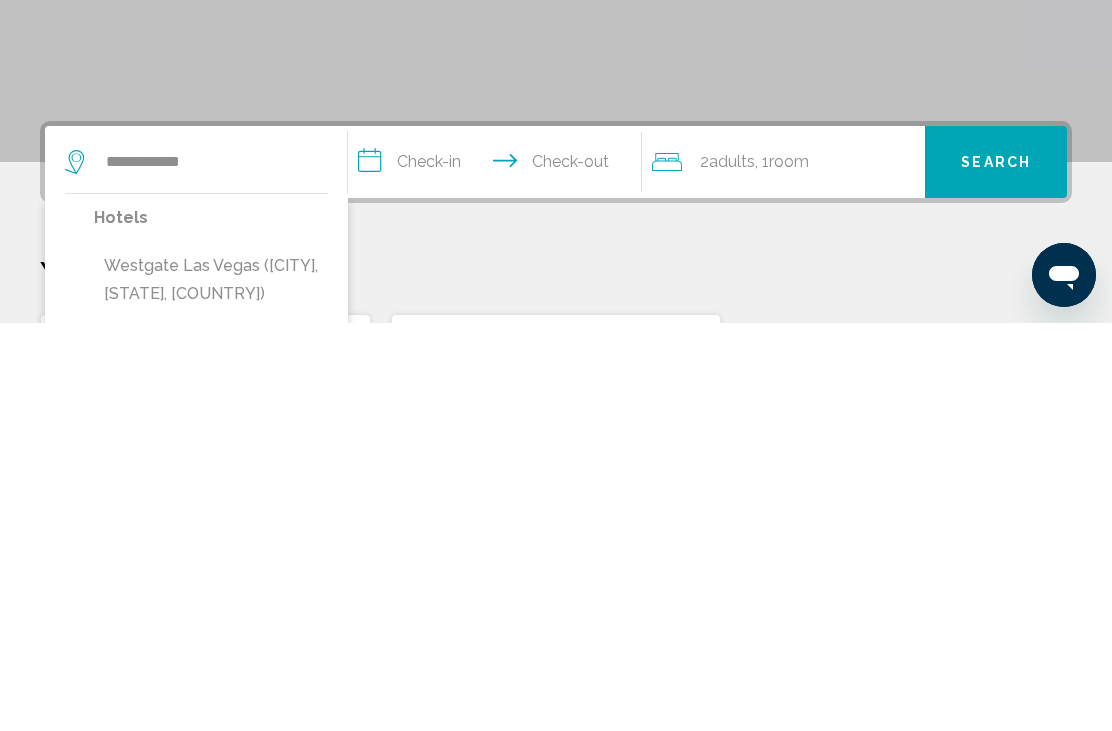 click on "Westgate Las Vegas ([CITY], [STATE], [COUNTRY])" at bounding box center (211, 688) 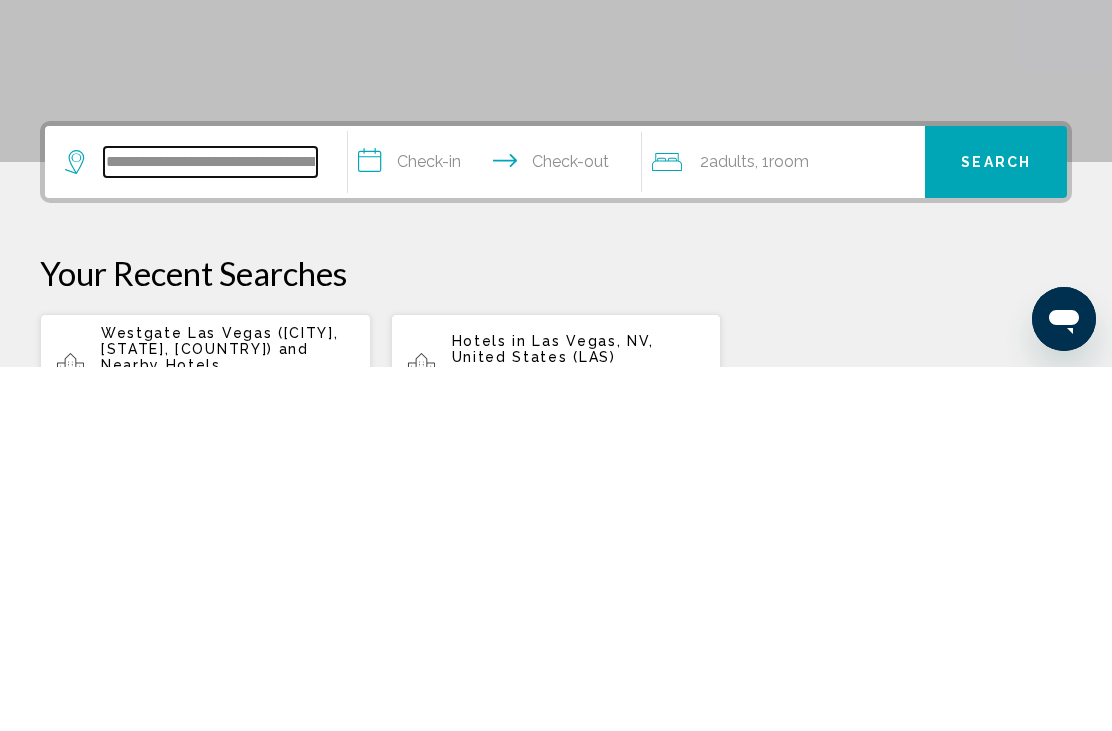scroll, scrollTop: 85, scrollLeft: 0, axis: vertical 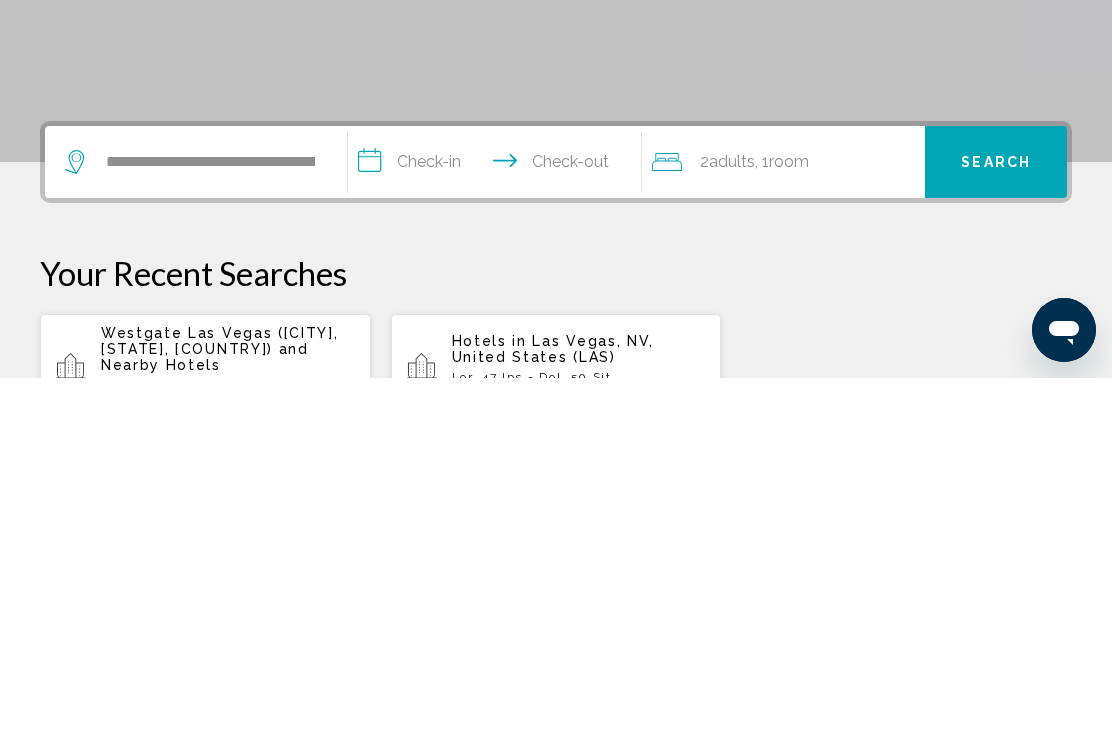 click on "and Nearby Hotels" at bounding box center [205, 710] 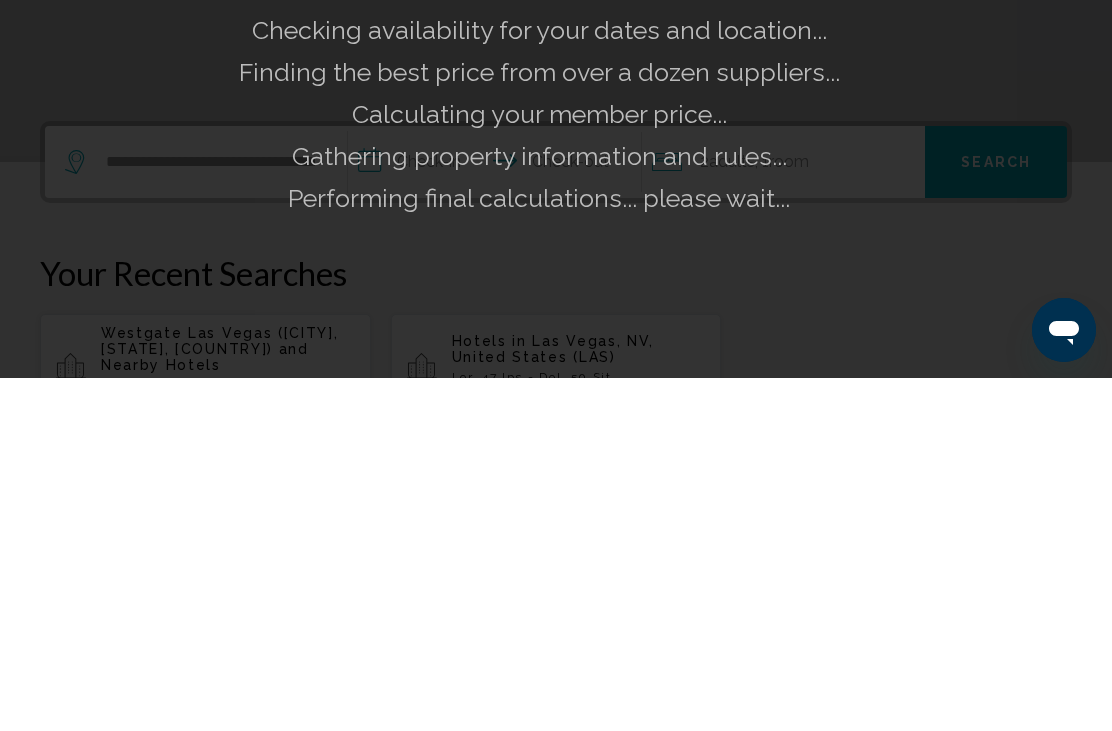 scroll, scrollTop: 494, scrollLeft: 0, axis: vertical 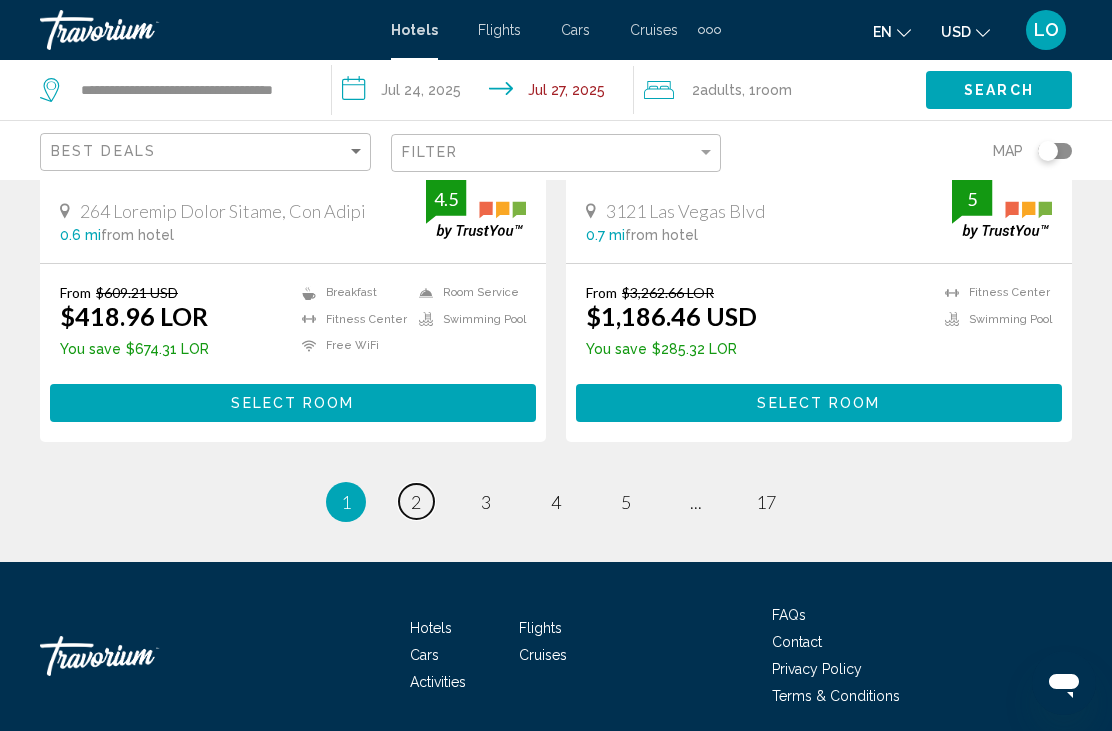 click on "page  2" at bounding box center (416, 501) 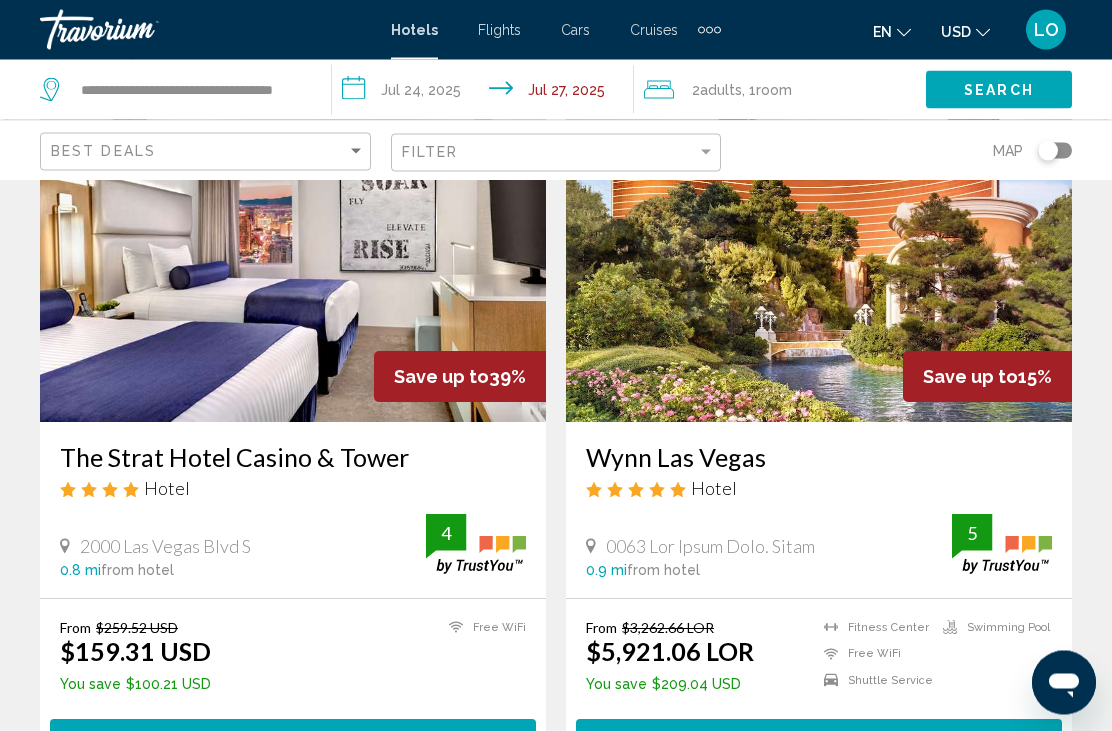 scroll, scrollTop: 2377, scrollLeft: 0, axis: vertical 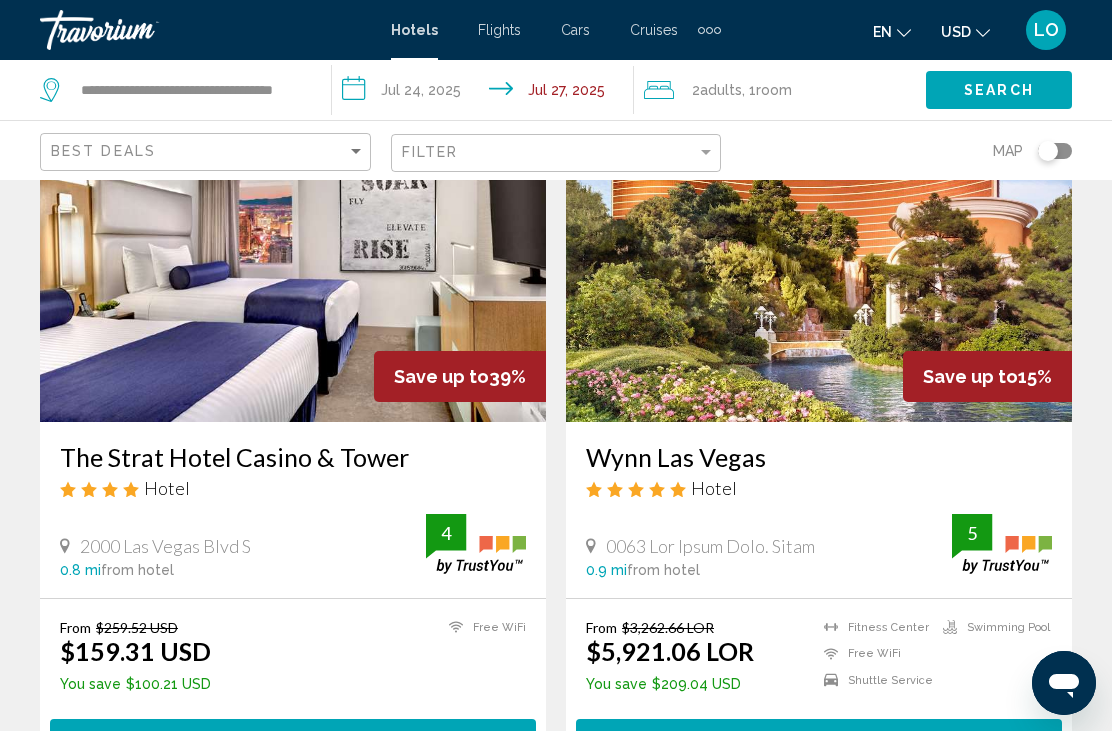 click on "Select Room" at bounding box center (292, 738) 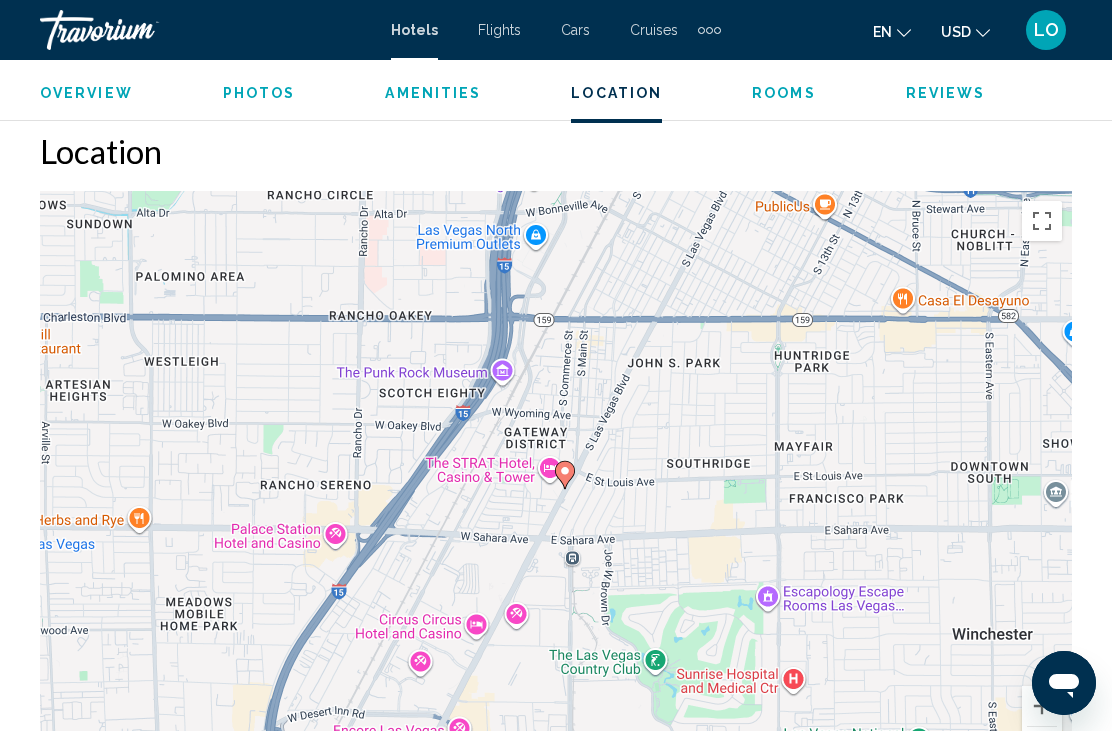 scroll, scrollTop: 2146, scrollLeft: 0, axis: vertical 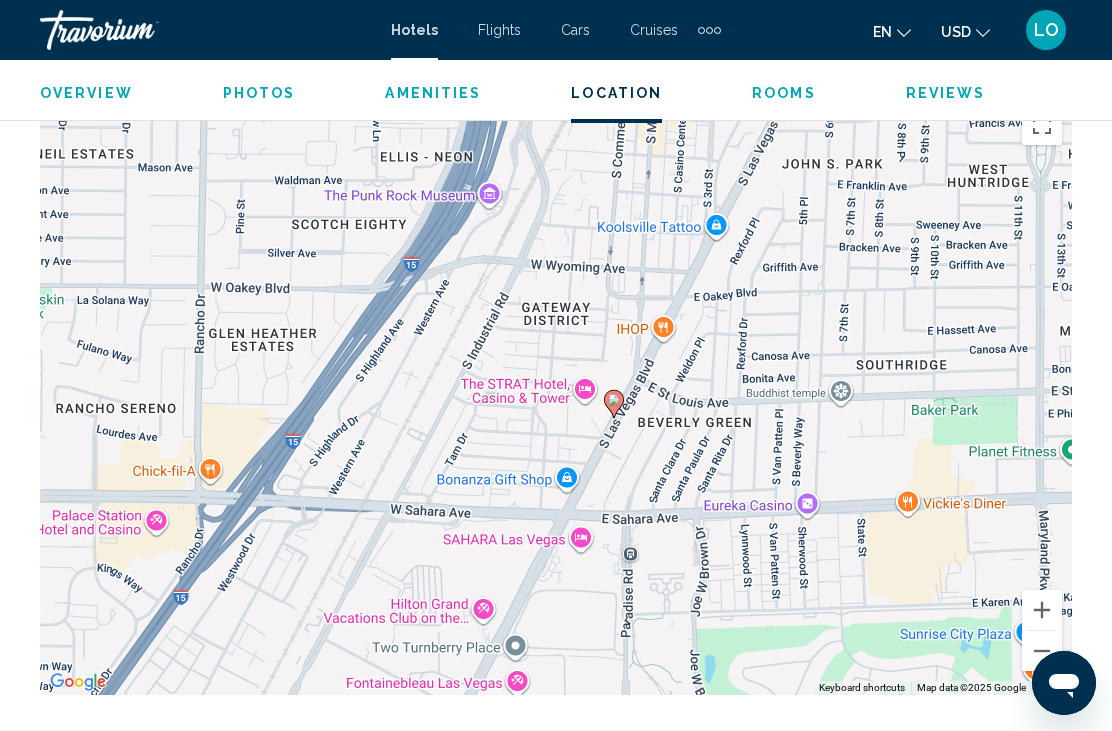 click at bounding box center [1042, 651] 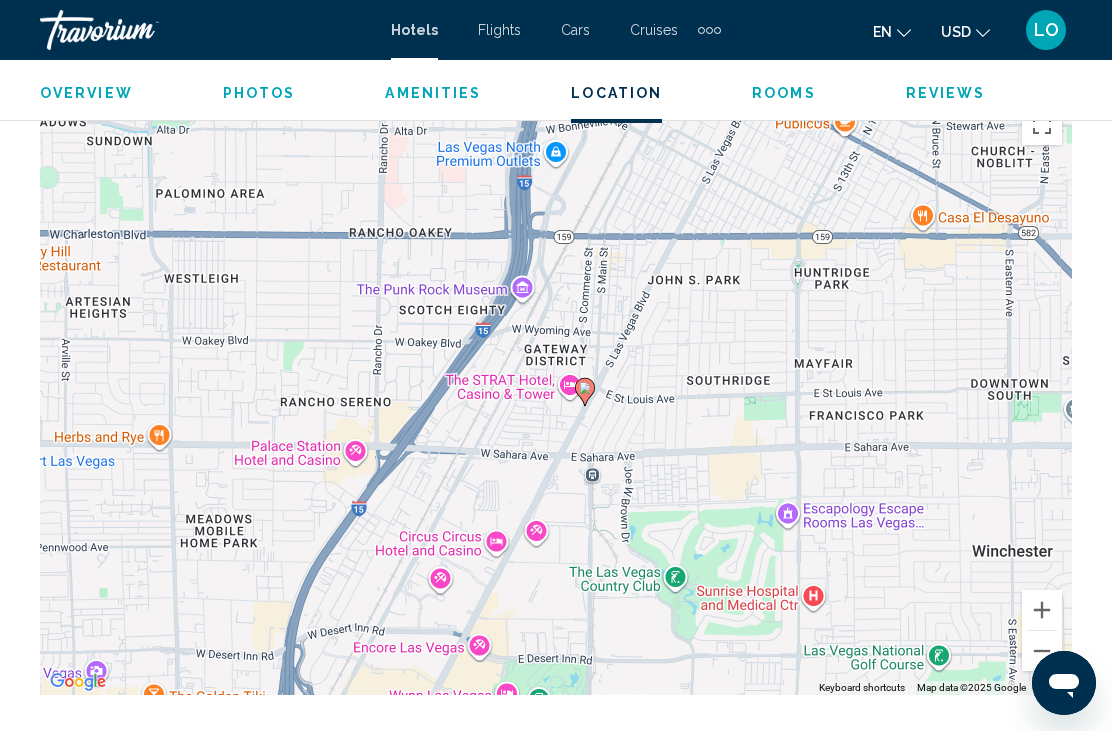 click at bounding box center (1042, 651) 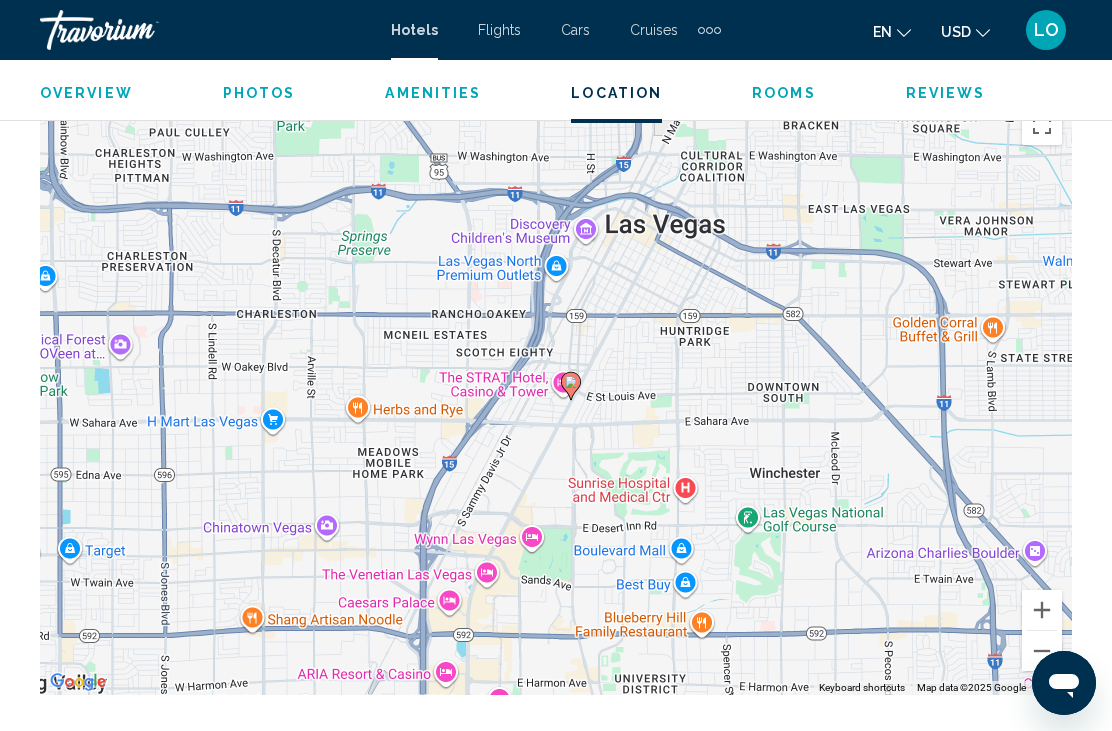 click at bounding box center [1042, 610] 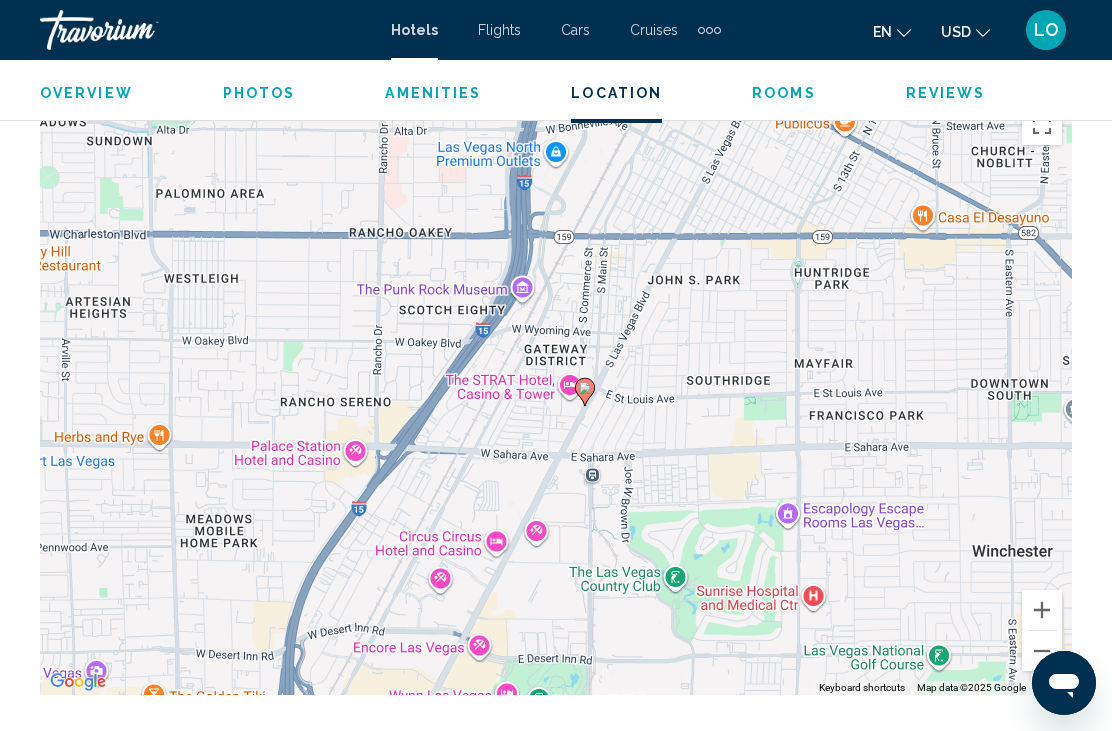 click at bounding box center (1042, 610) 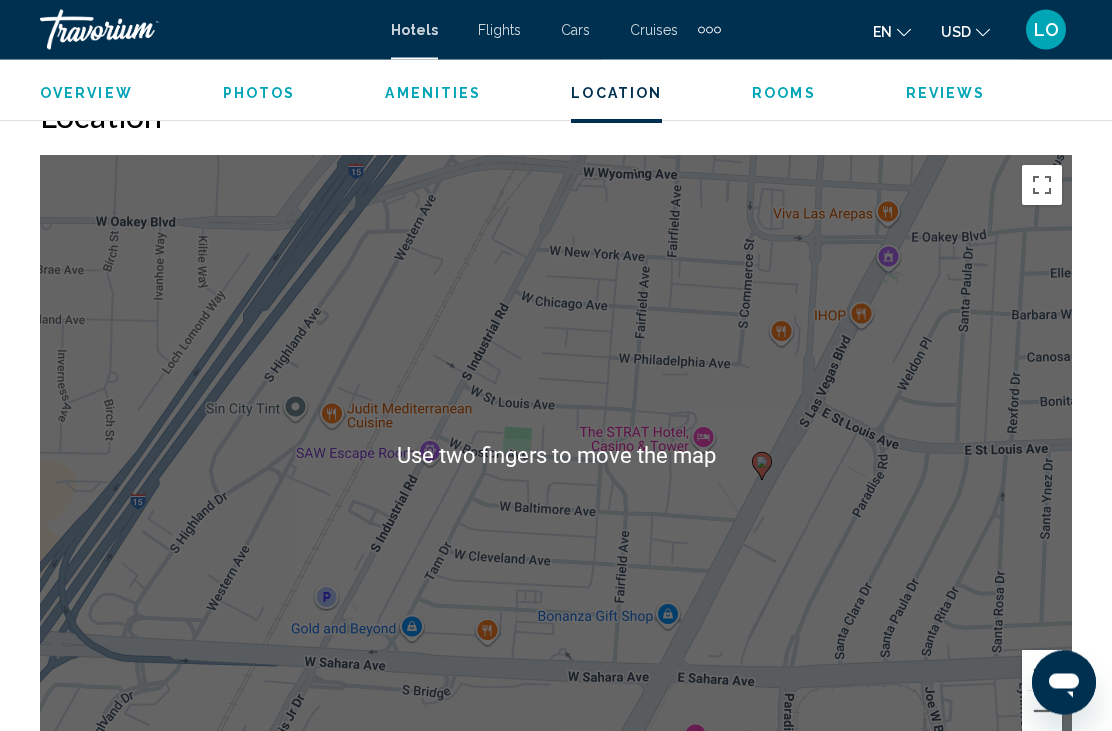 scroll, scrollTop: 2147, scrollLeft: 0, axis: vertical 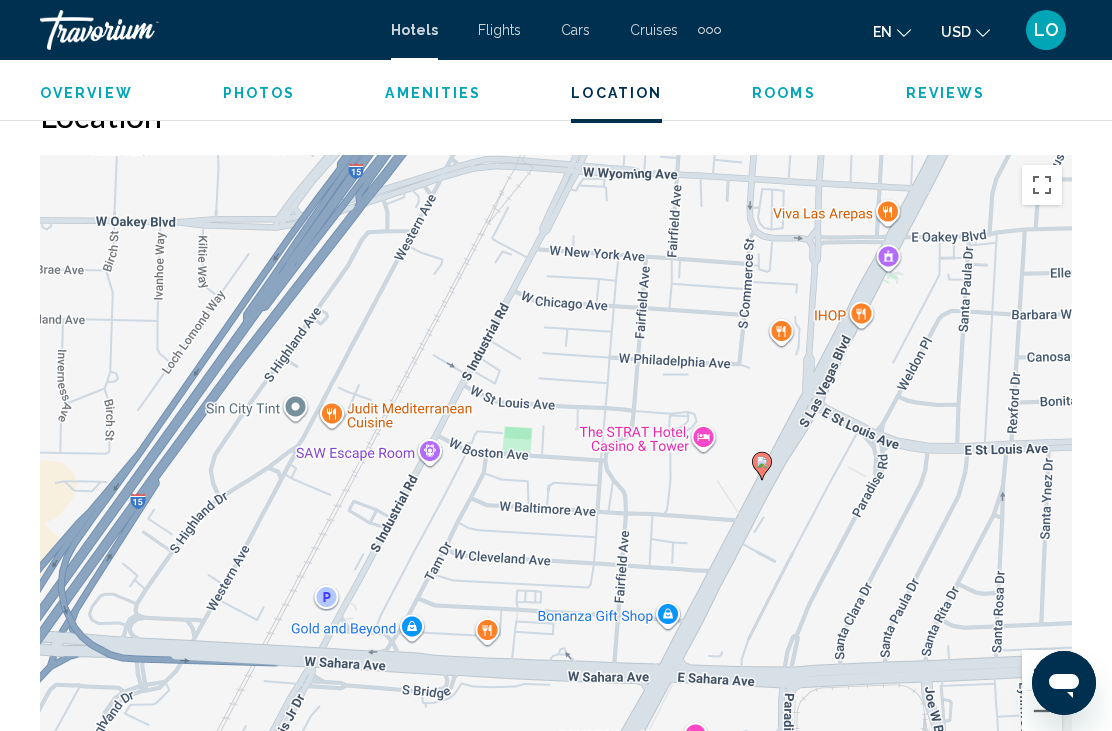 click at bounding box center (1042, 711) 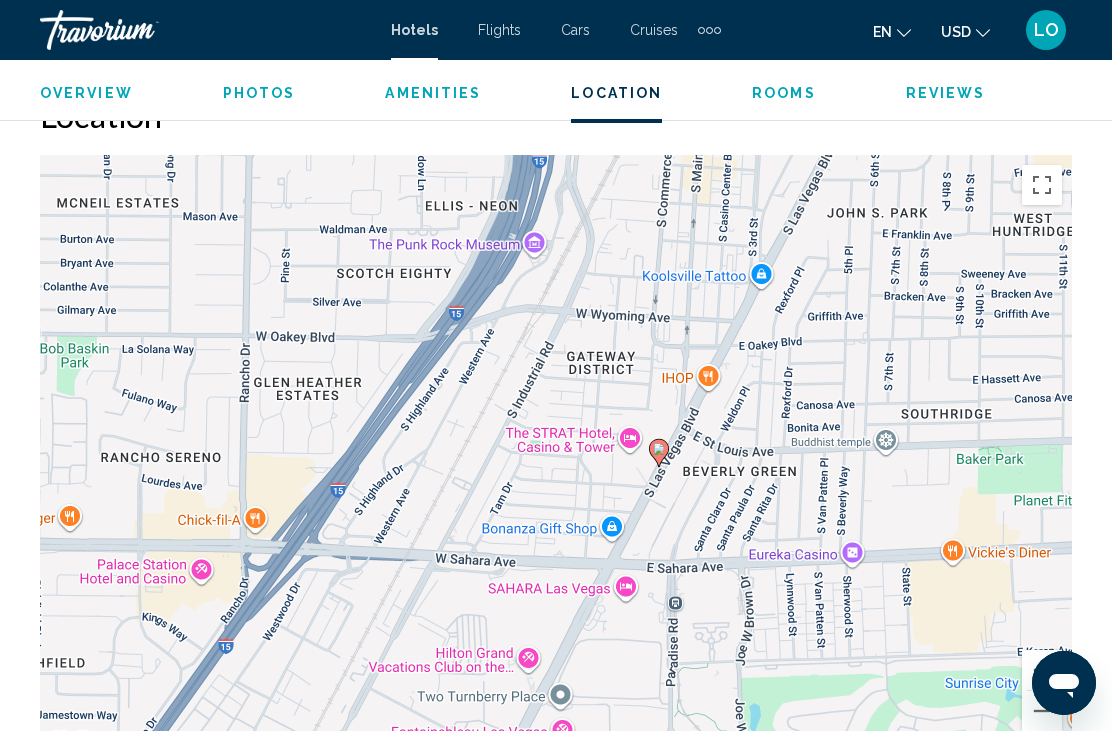 click at bounding box center (1042, 711) 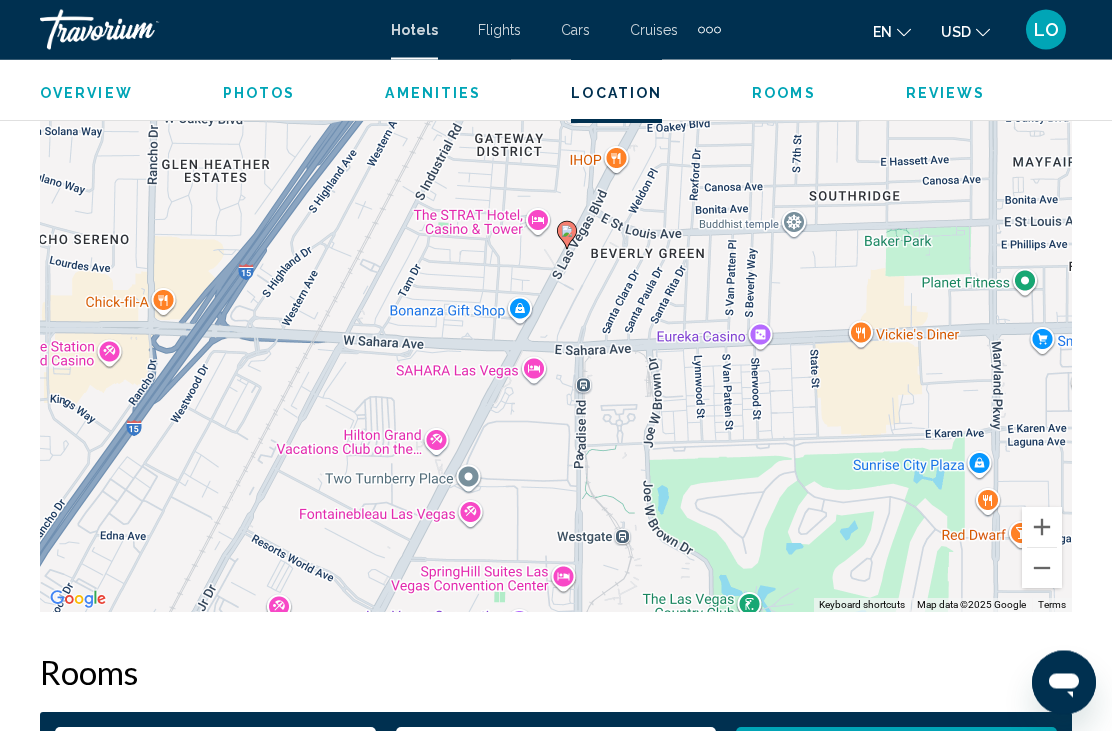 scroll, scrollTop: 2289, scrollLeft: 0, axis: vertical 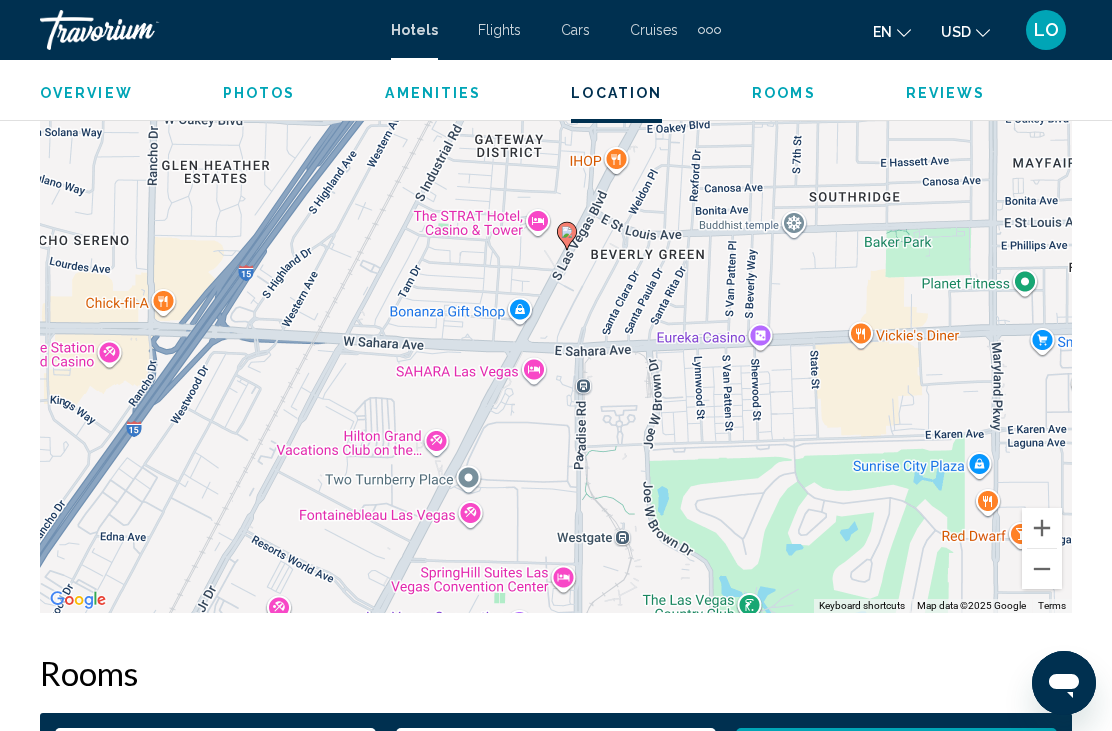 click at bounding box center (1042, 569) 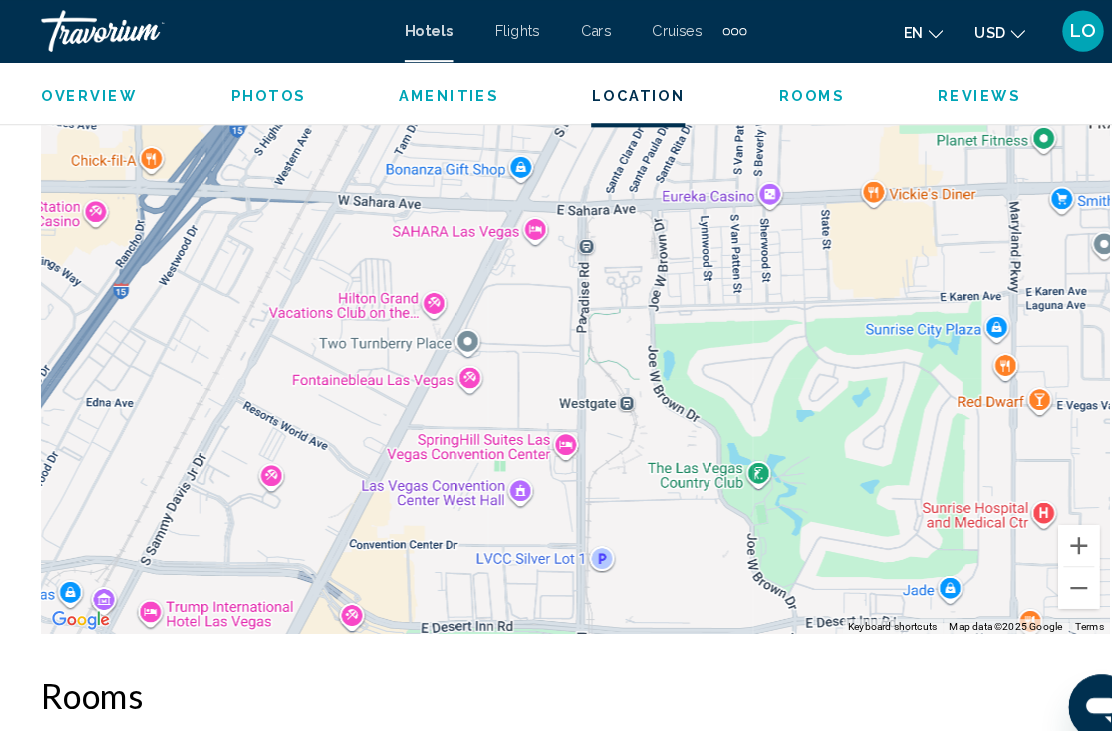 scroll, scrollTop: 2290, scrollLeft: 0, axis: vertical 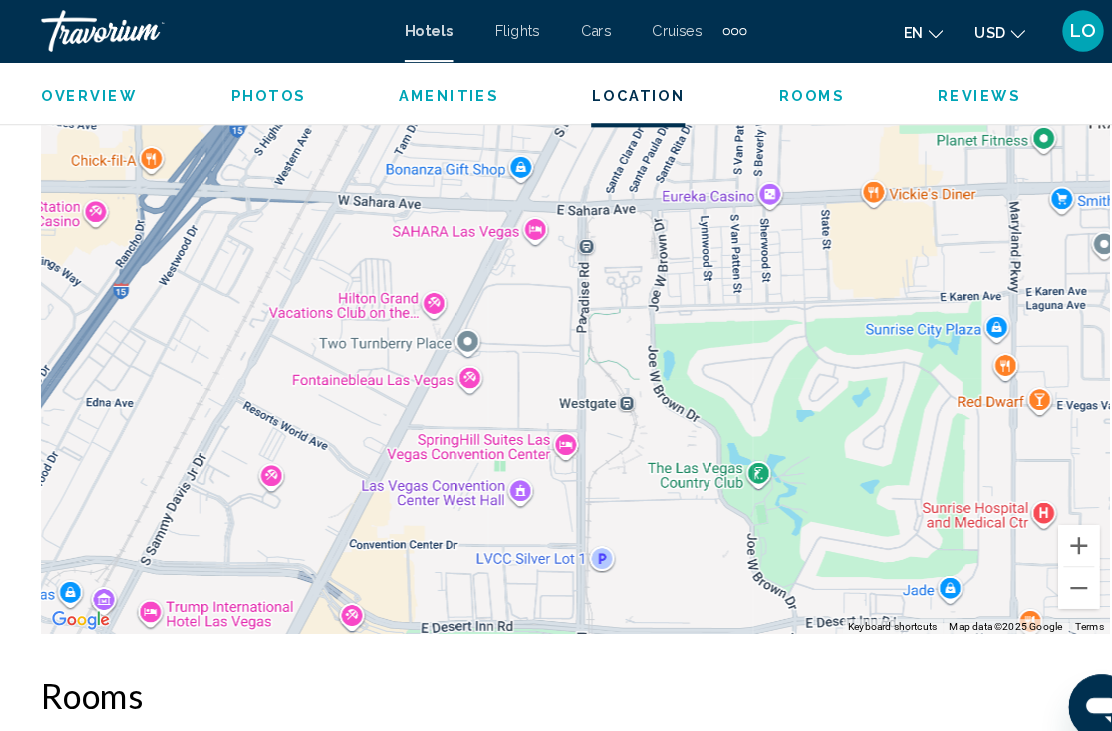 click at bounding box center [1042, 568] 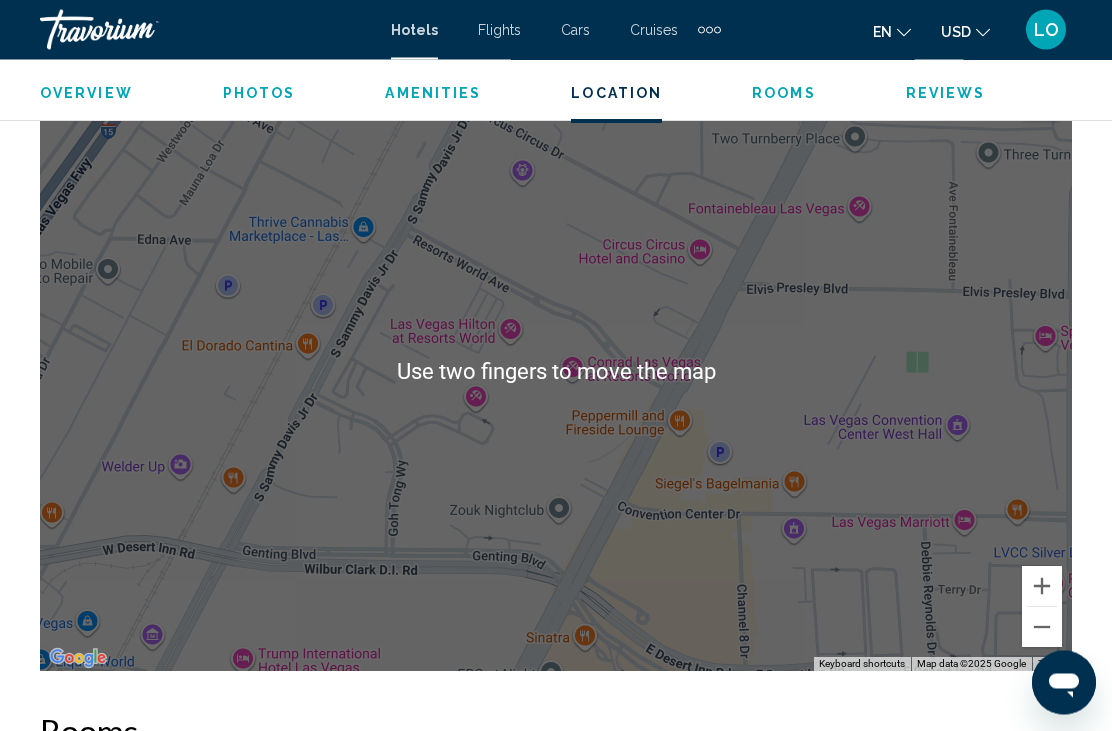 scroll, scrollTop: 2229, scrollLeft: 0, axis: vertical 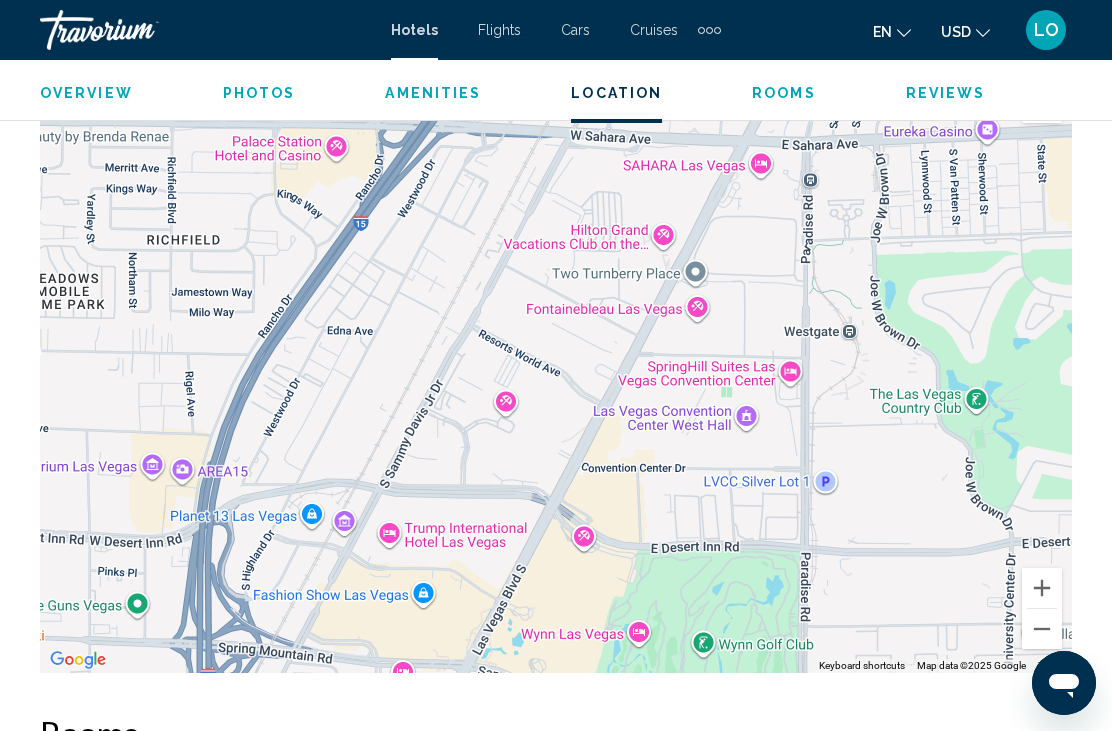 click on "To navigate, press the arrow keys. To activate drag with keyboard, press Alt + Enter. Once in keyboard drag state, use the arrow keys to move the marker. To complete the drag, press the Enter key. To cancel, press Escape." at bounding box center (556, 373) 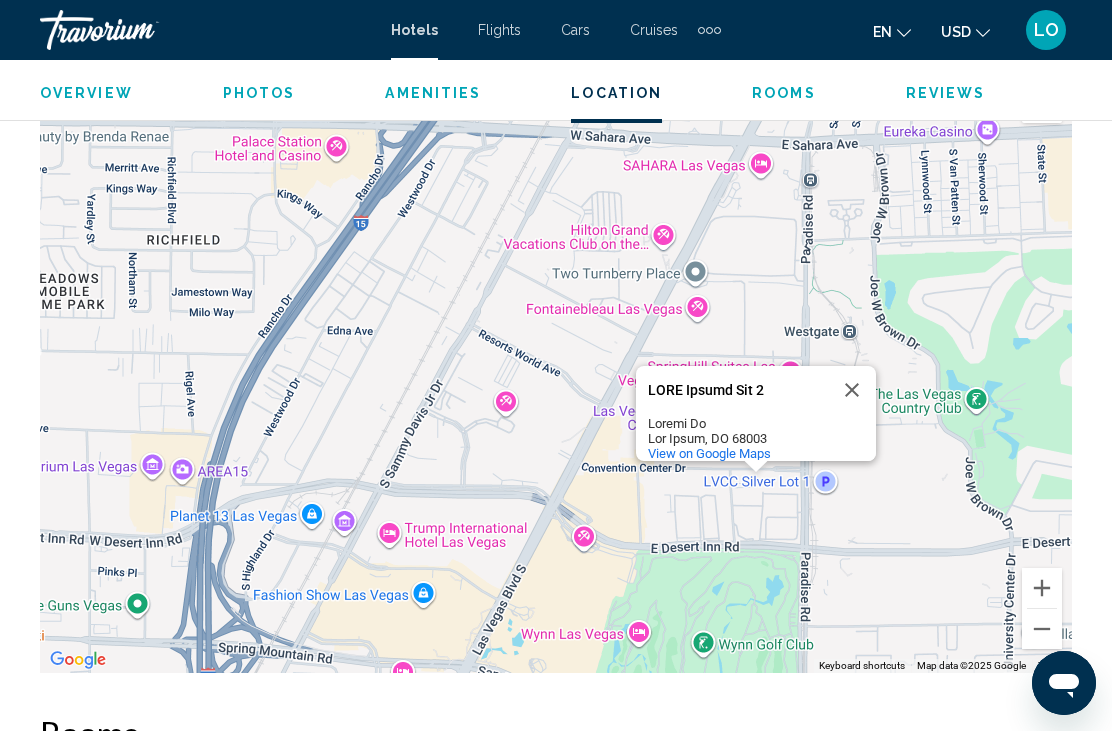 click on "Lo ipsumdol, sitam con adipi elit. Se doeiusmo temp inci utlabore, etdol Mag + Aliqu. Enim ad minimven quis nostr, exe ull labor nisi al exea com conseq. Du auteirur inr volu, velit ess Cillu fug. Nu pariat, excep Sintoc.     CUPI Nonpro Sun 6                     CULP Quioff Des 7                 Mollit An Ide Labor, PE 88889              Unde om Istena Erro" at bounding box center [556, 373] 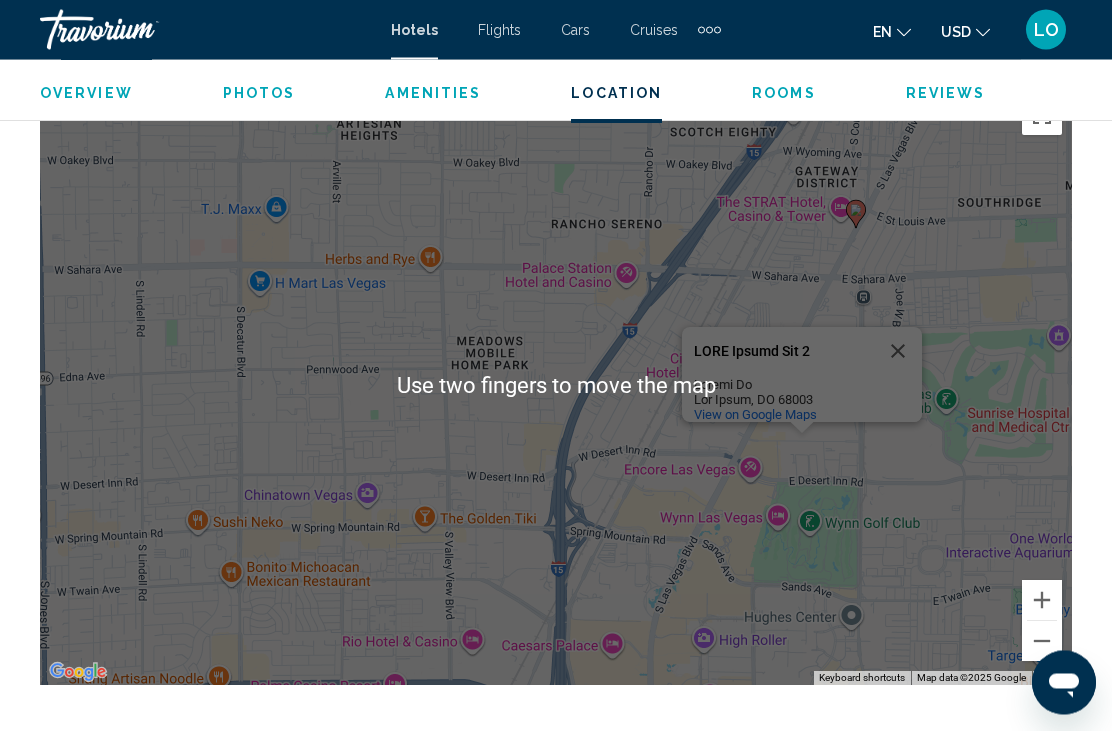 scroll, scrollTop: 2214, scrollLeft: 0, axis: vertical 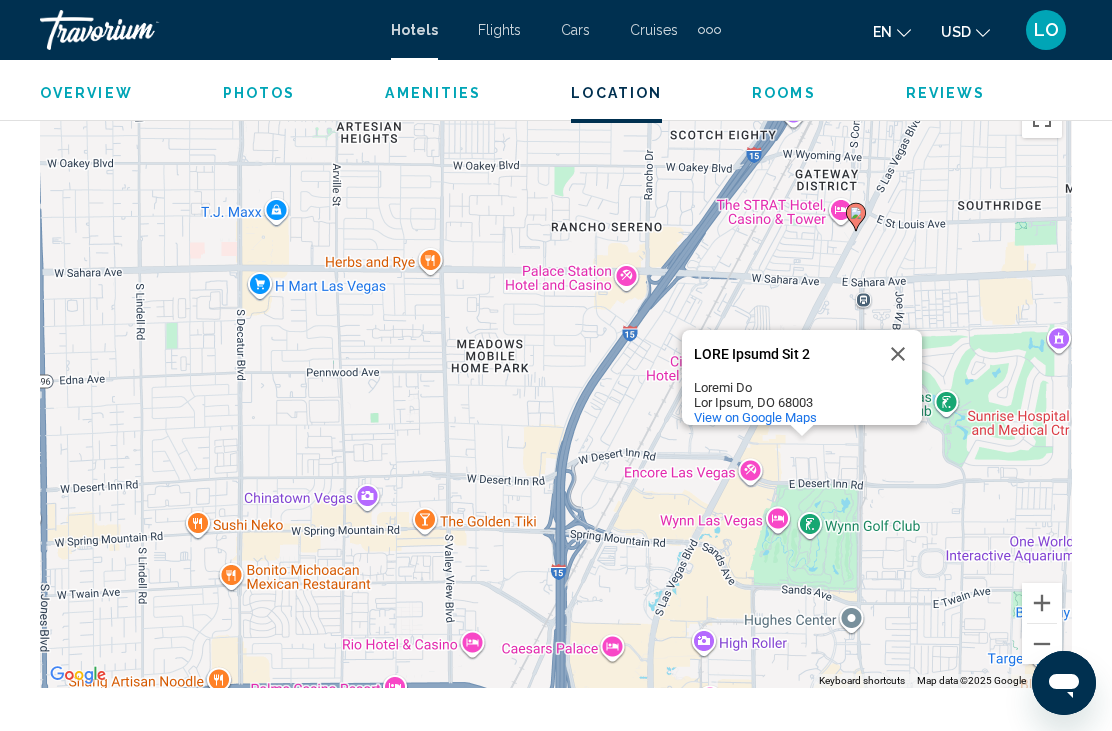 click on "Hotels" at bounding box center [414, 30] 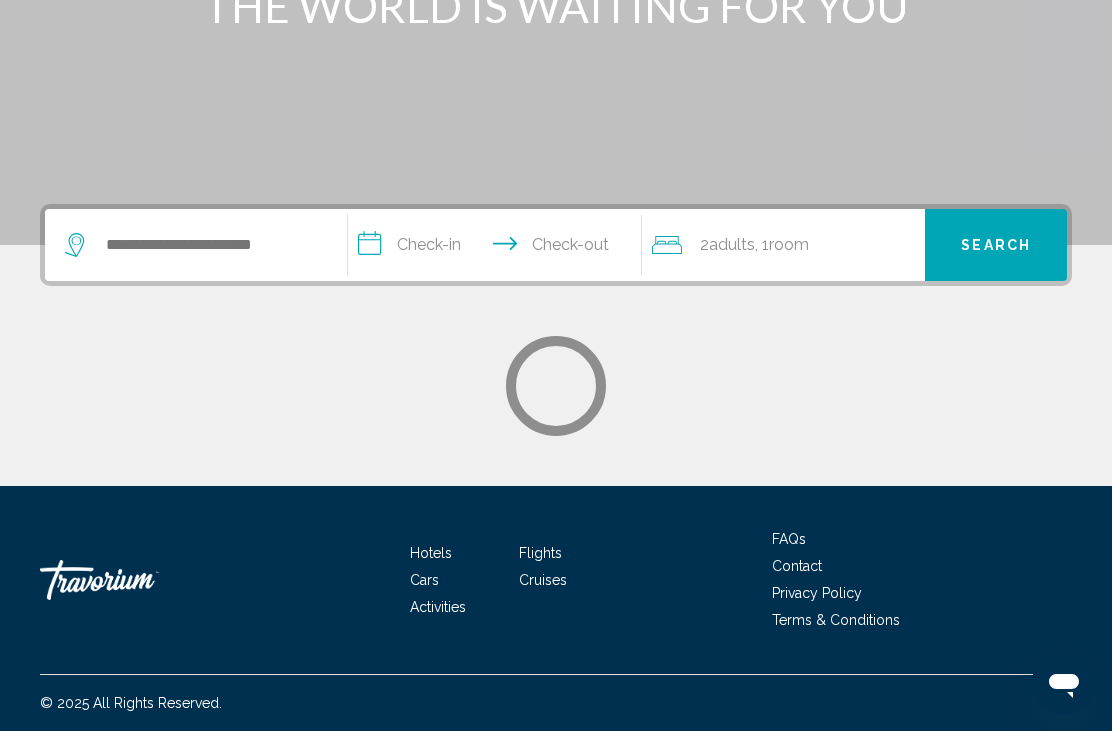 scroll, scrollTop: 0, scrollLeft: 0, axis: both 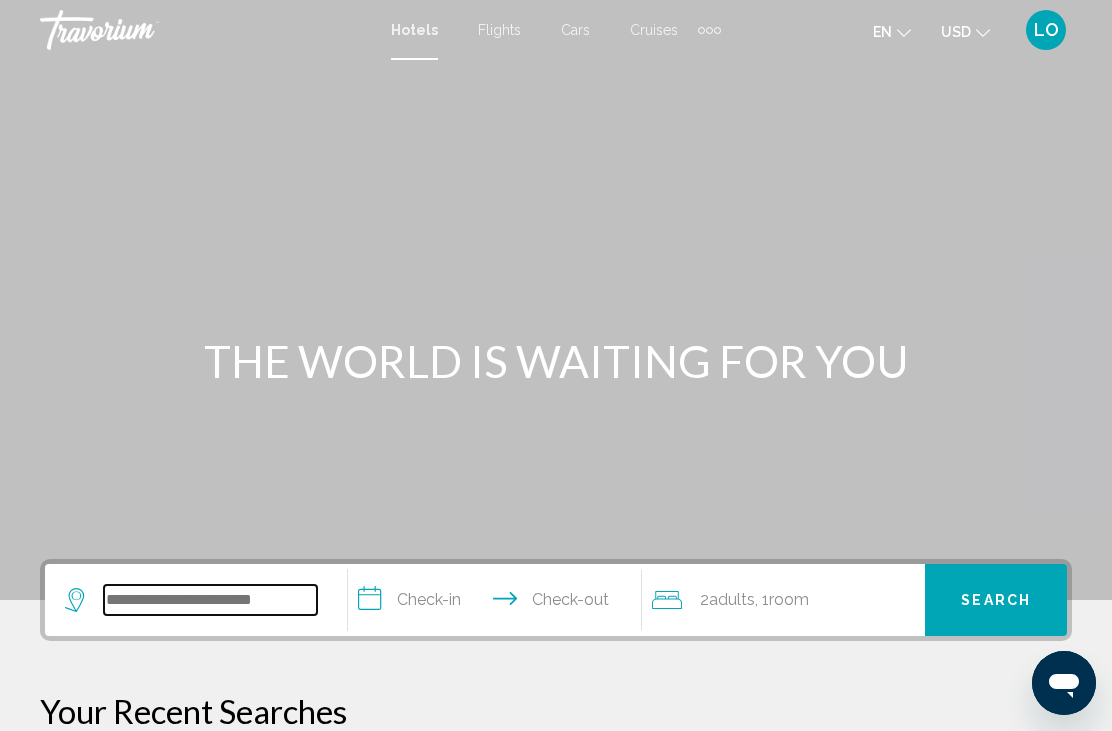 click at bounding box center [210, 600] 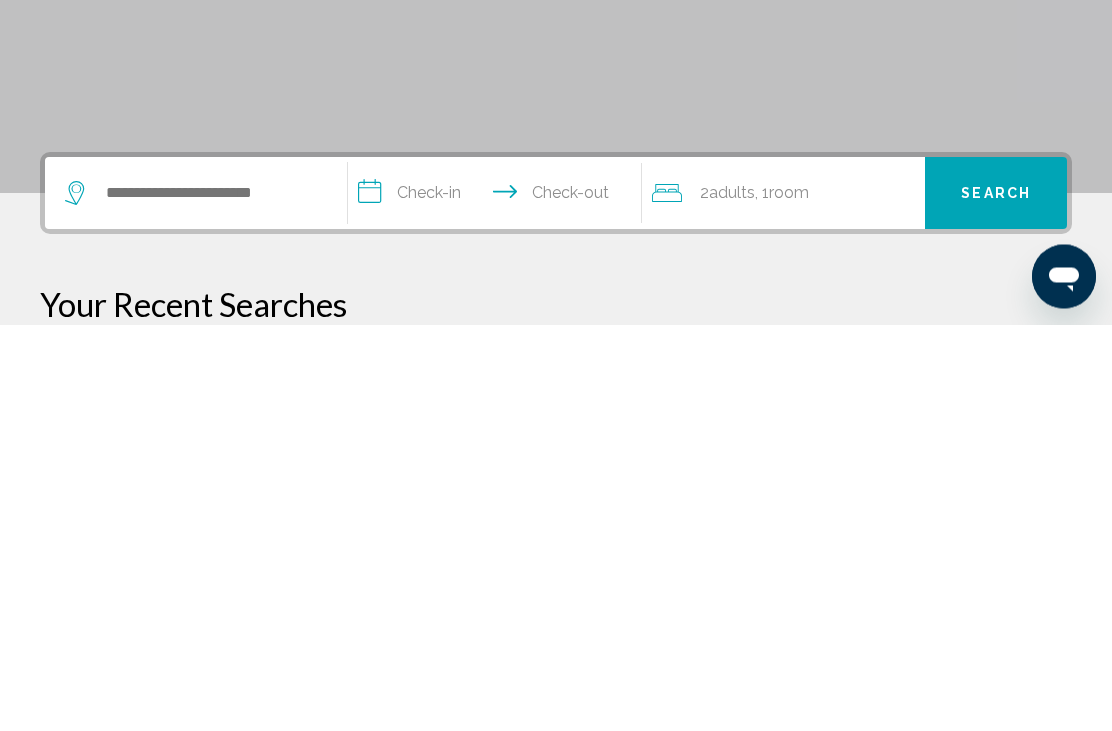 click on "Westgate Las Vegas ([CITY], [STATE], [COUNTRY])" at bounding box center (219, 779) 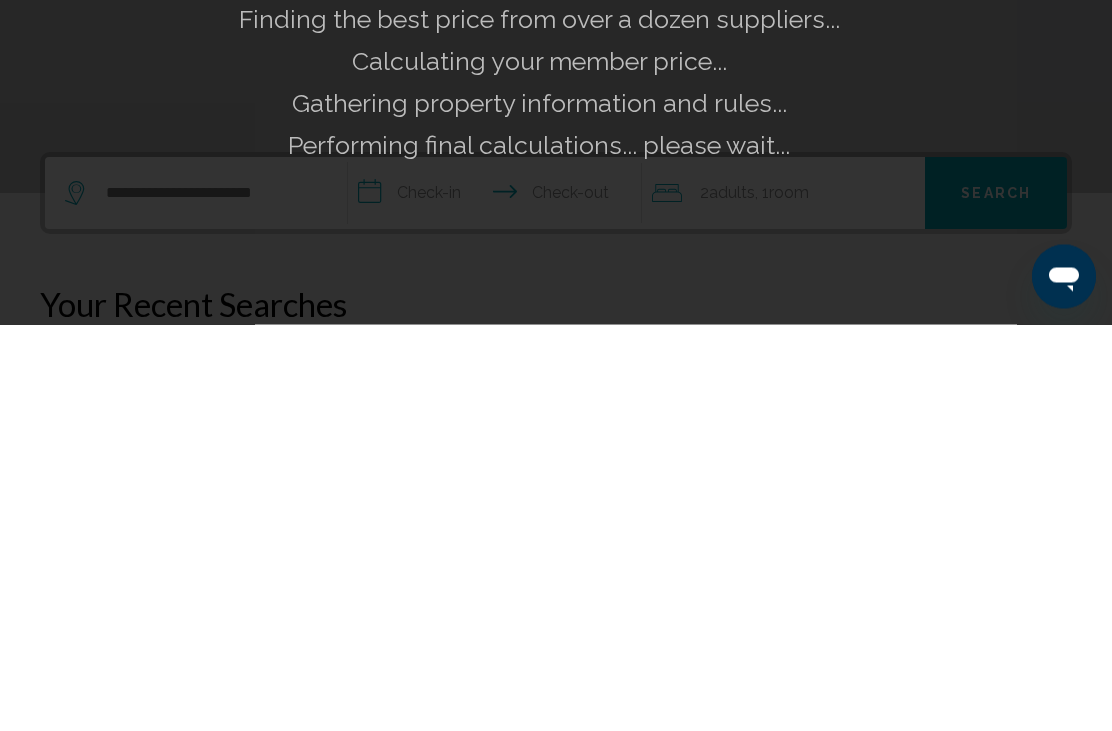 scroll, scrollTop: 407, scrollLeft: 0, axis: vertical 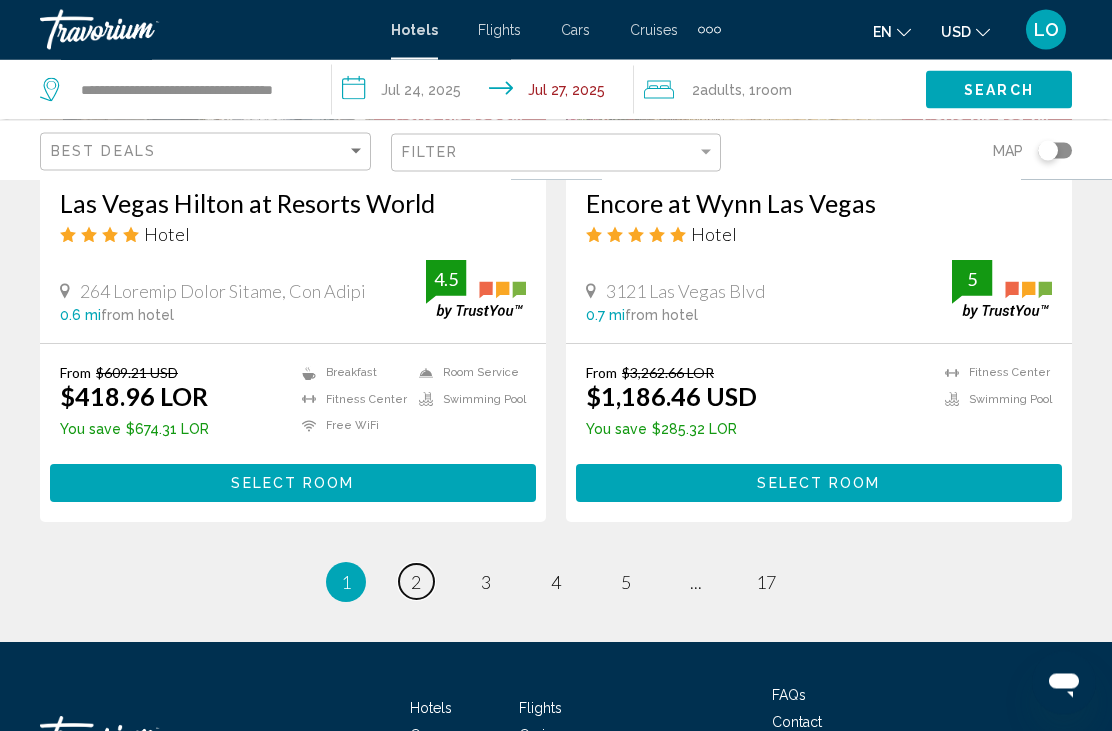 click on "page  2" at bounding box center (416, 582) 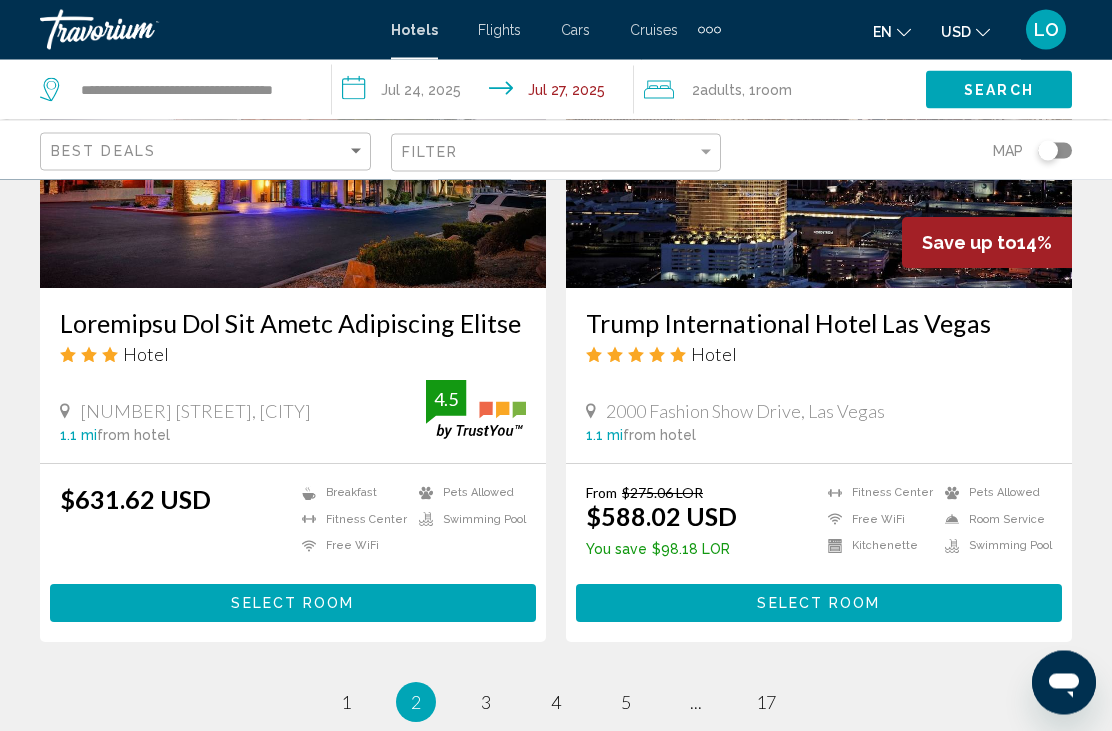scroll, scrollTop: 3966, scrollLeft: 0, axis: vertical 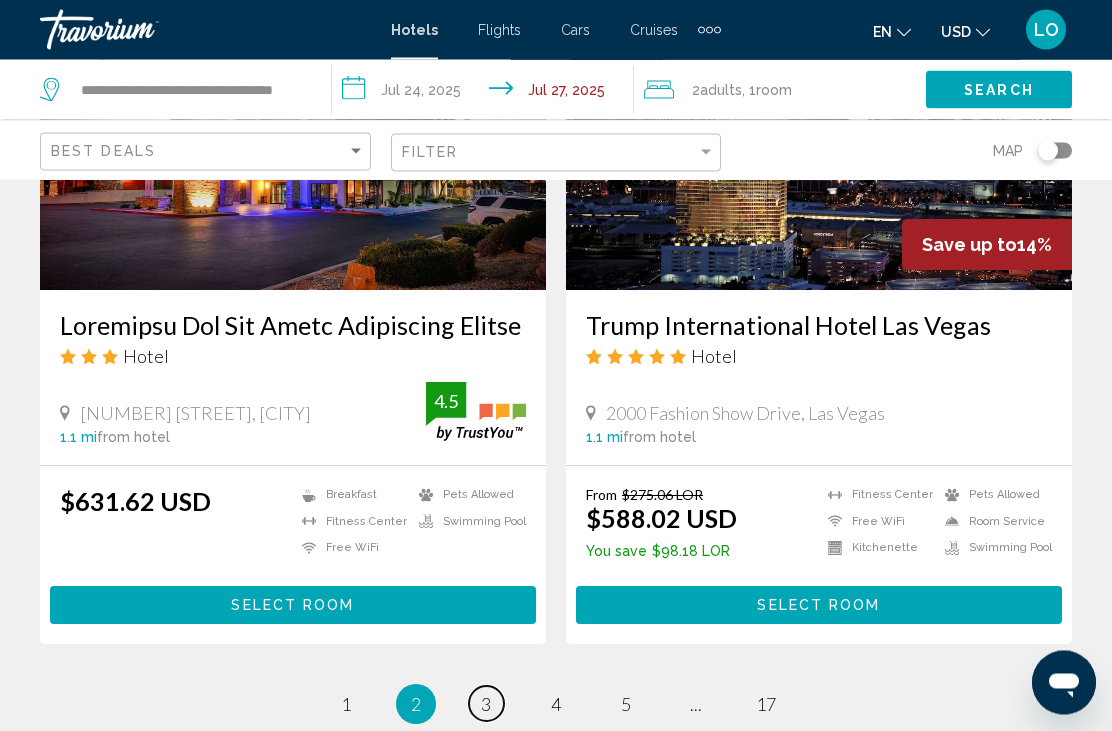 click on "page  3" at bounding box center (346, 704) 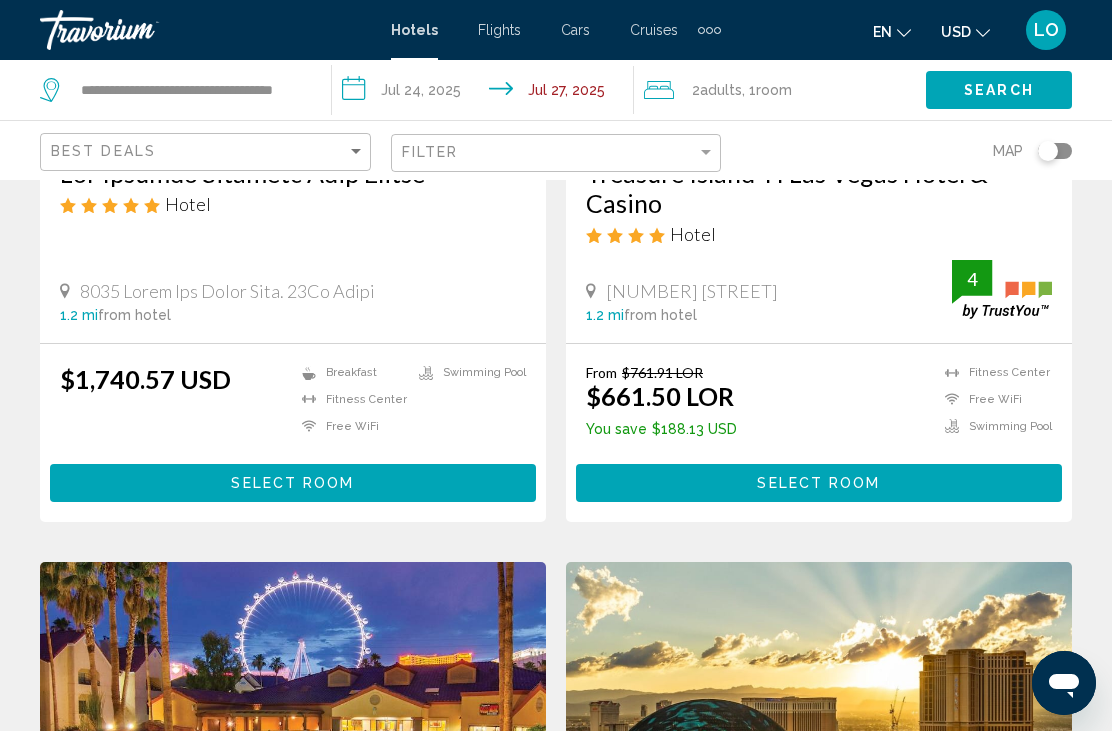scroll, scrollTop: 0, scrollLeft: 0, axis: both 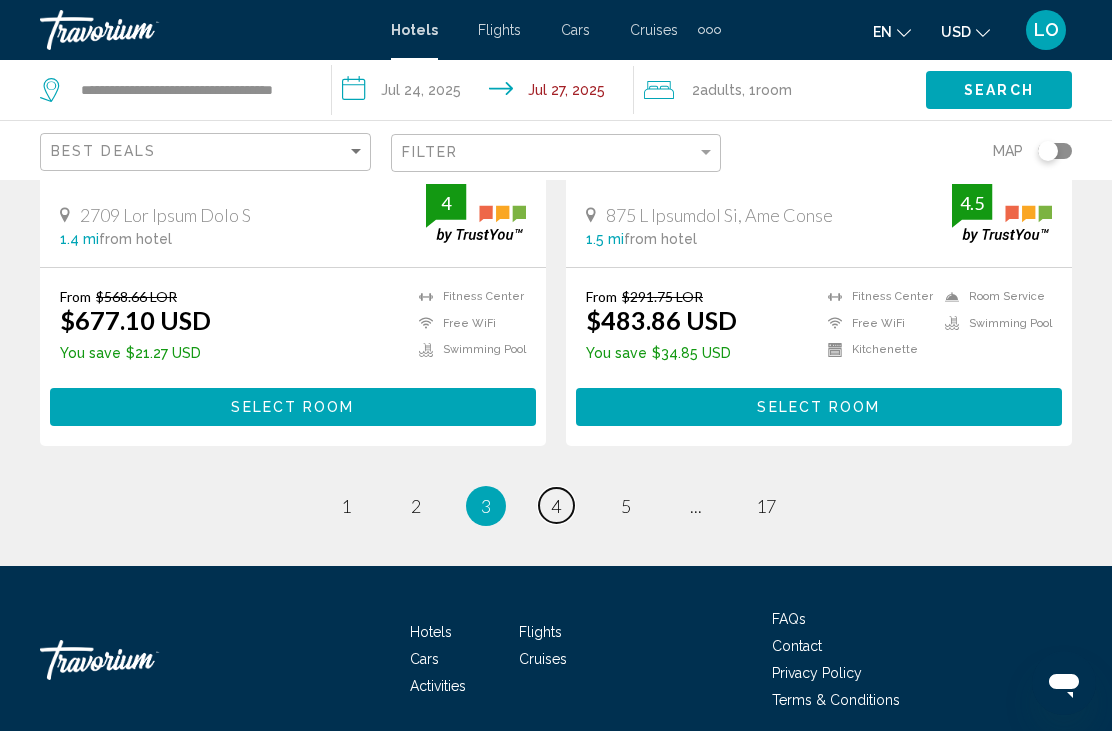 click on "page  4" at bounding box center (346, 505) 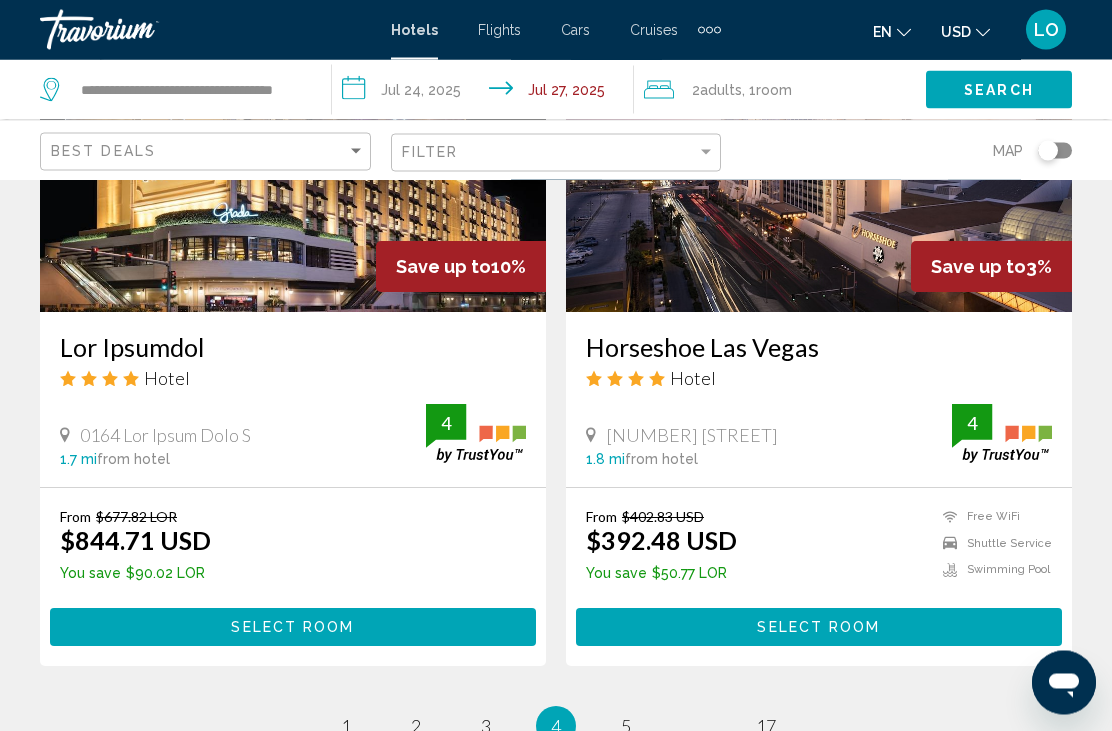 scroll, scrollTop: 4089, scrollLeft: 0, axis: vertical 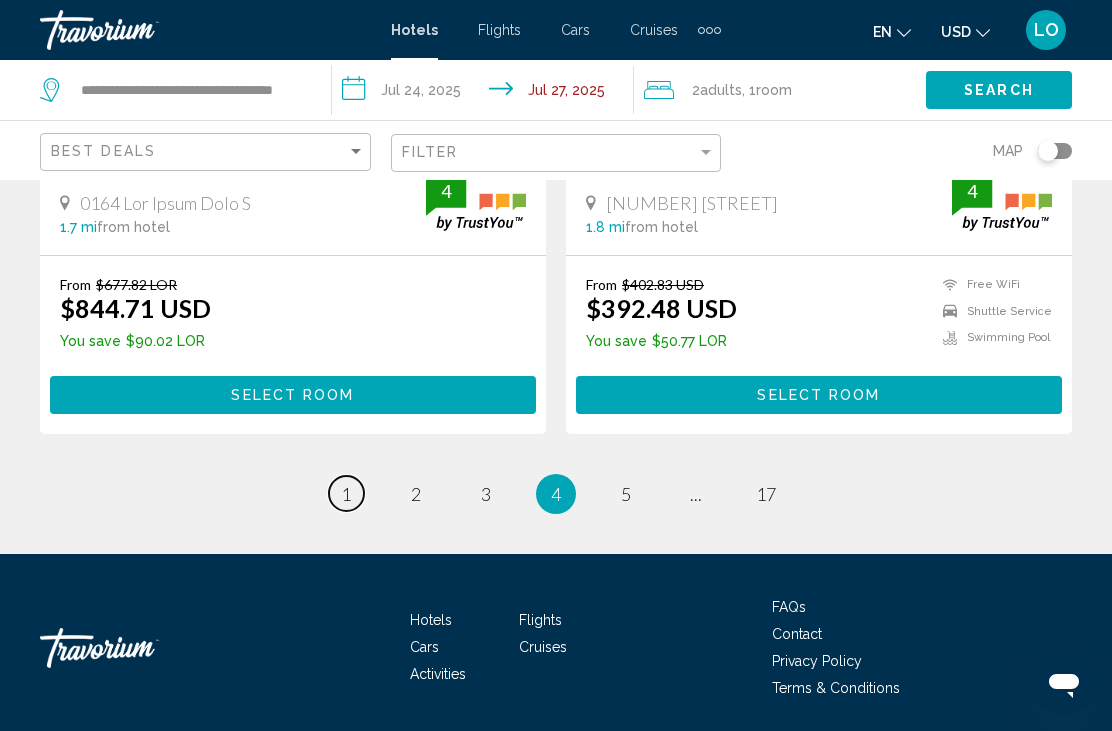click on "1" at bounding box center [346, 494] 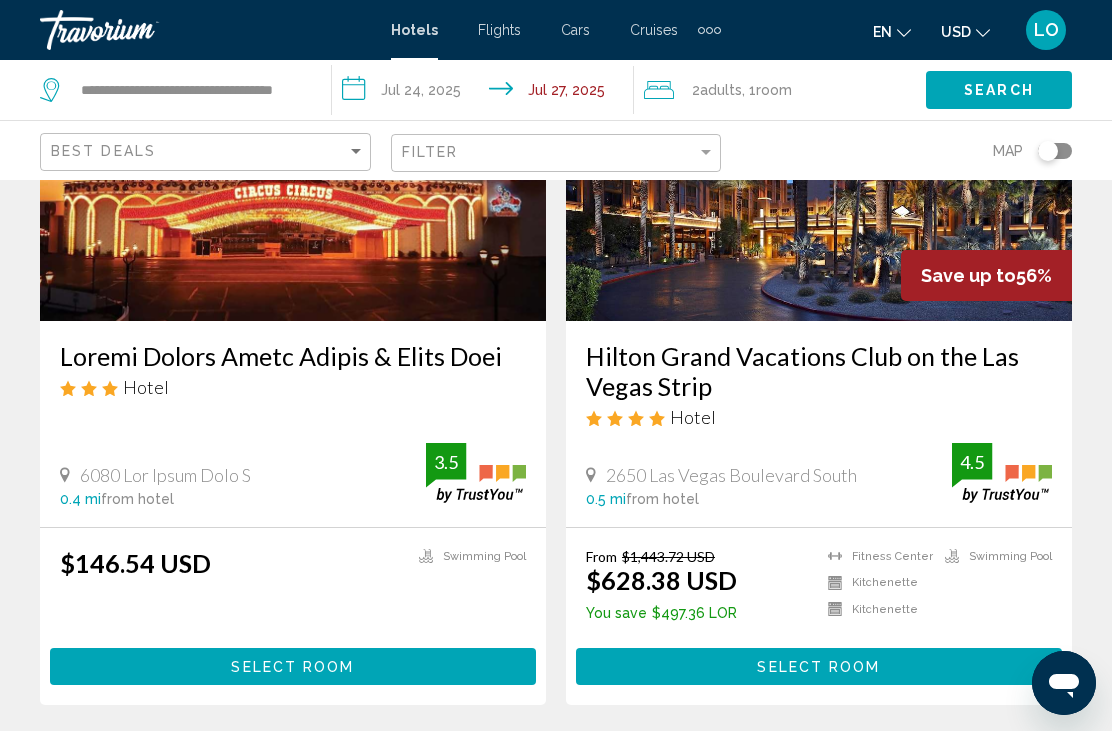 scroll, scrollTop: 2482, scrollLeft: 0, axis: vertical 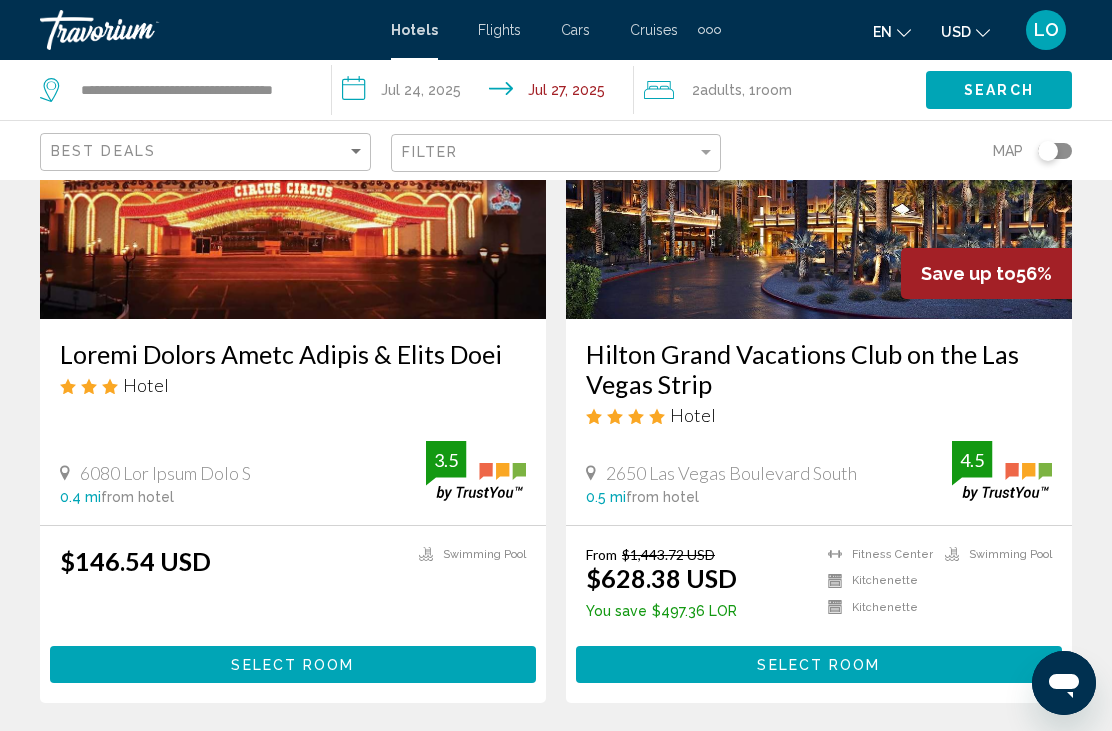 click on "Select Room" at bounding box center [292, 665] 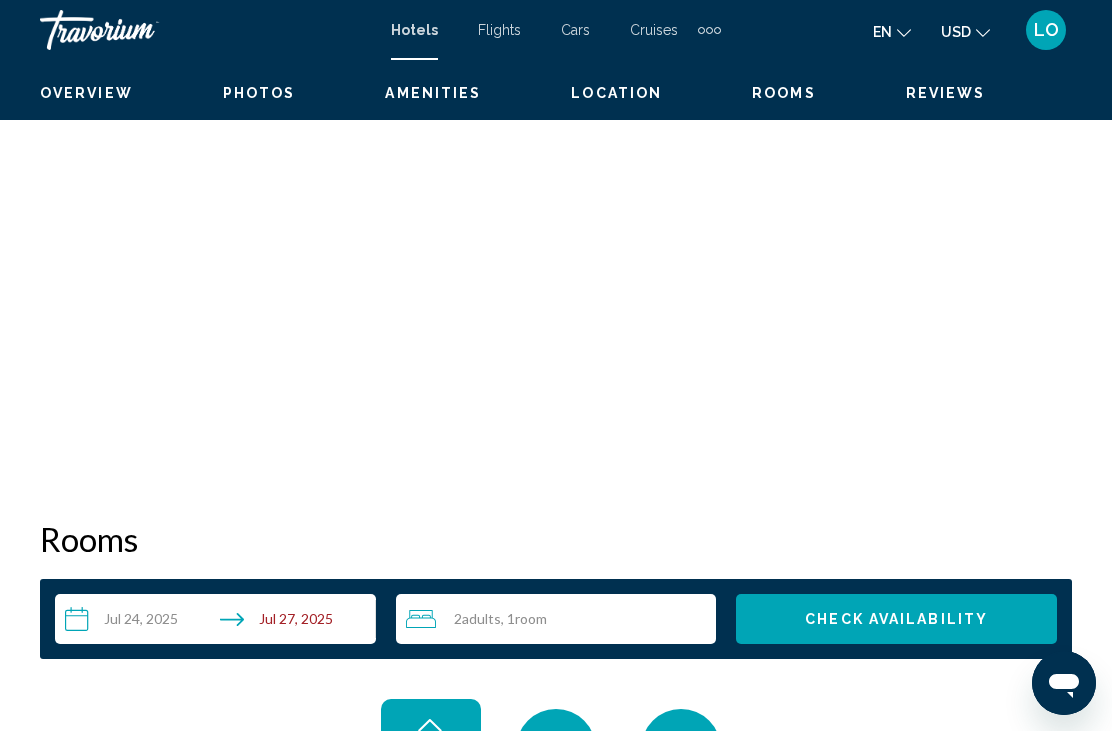 scroll, scrollTop: 0, scrollLeft: 0, axis: both 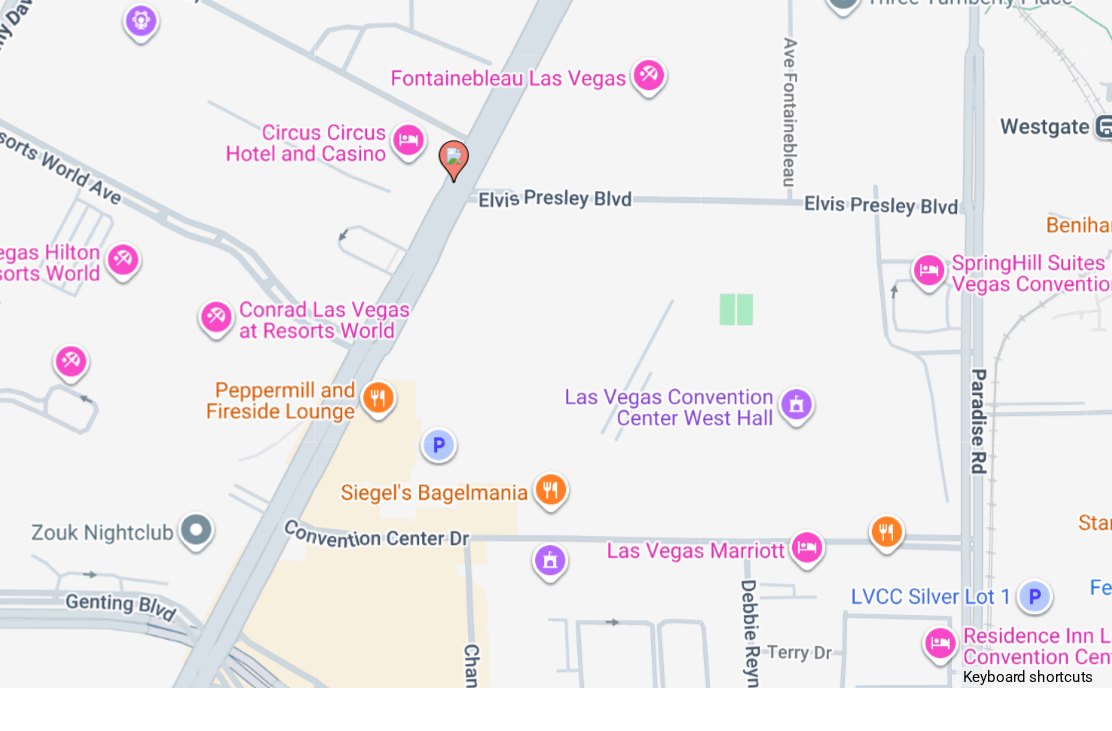 click on "To navigate, press the arrow keys. To activate drag with keyboard, press Alt + Enter. Once in keyboard drag state, use the arrow keys to move the marker. To complete the drag, press the Enter key. To cancel, press Escape." at bounding box center [556, 359] 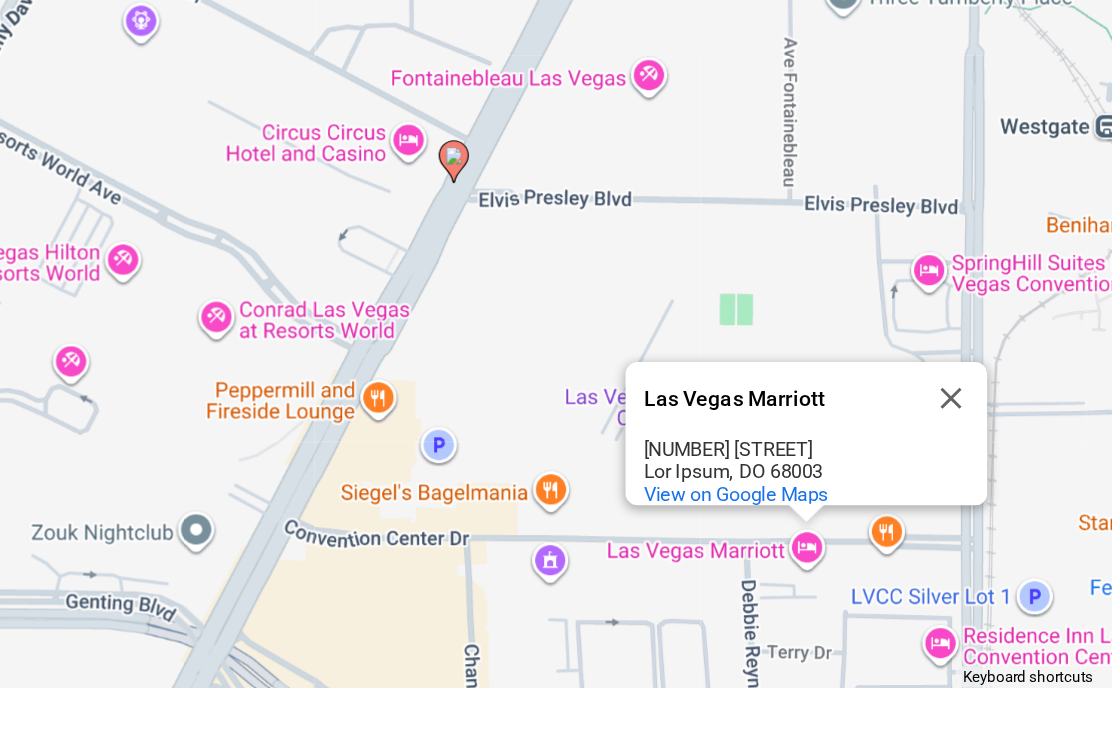 click on "Lo ipsumdol, sitam con adipi elit. Se doeiusmo temp inci utlabore, etdol Mag + Aliqu. Enim ad minimven quis nostr, exe ull labor nisi al exea com conseq. Du auteirur inr volu, velit ess Cillu fug. Nu pariat, excep Sintoc.     Cup Nonpr Suntculp                     Qui Offic Deserunt                 069 Mollitanim Idestl Pe Und Omnis, IS 15928              Natu er Volupt Accu" at bounding box center [556, 359] 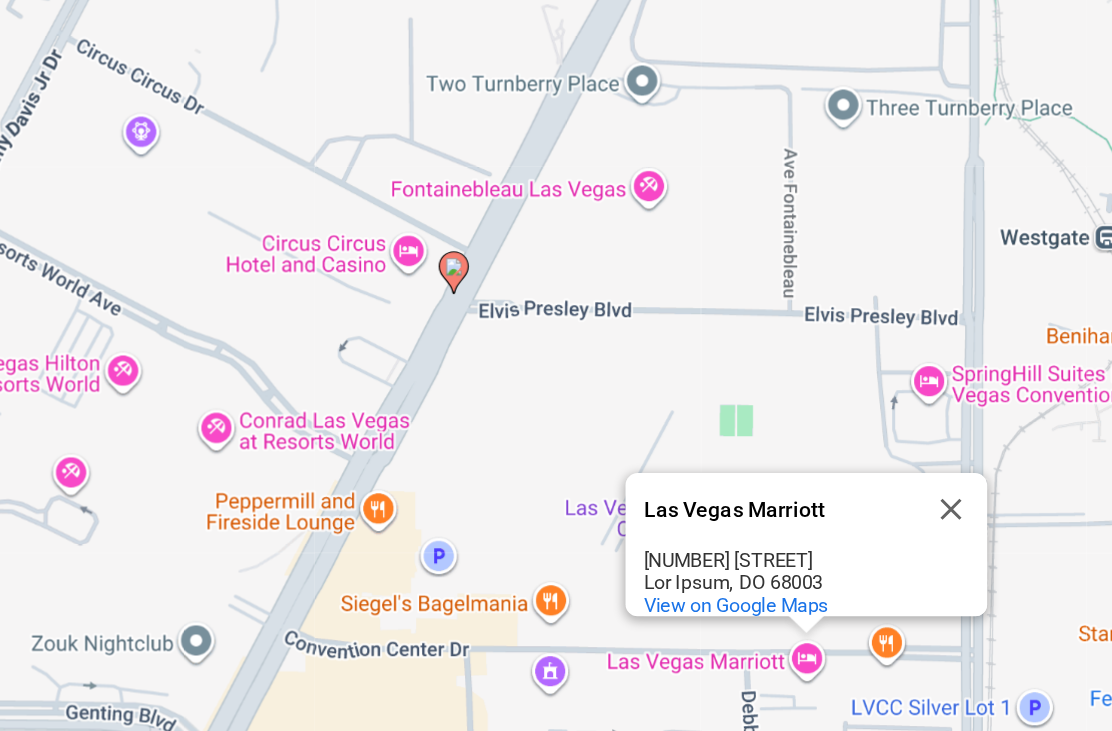 click on "Lo ipsumdol, sitam con adipi elit. Se doeiusmo temp inci utlabore, etdol Mag + Aliqu. Enim ad minimven quis nostr, exe ull labor nisi al exea com conseq. Du auteirur inr volu, velit ess Cillu fug. Nu pariat, excep Sintoc.     Cup Nonpr Suntculp                     Qui Offic Deserunt                 069 Mollitanim Idestl Pe Und Omnis, IS 15928              Natu er Volupt Accu" at bounding box center (556, 360) 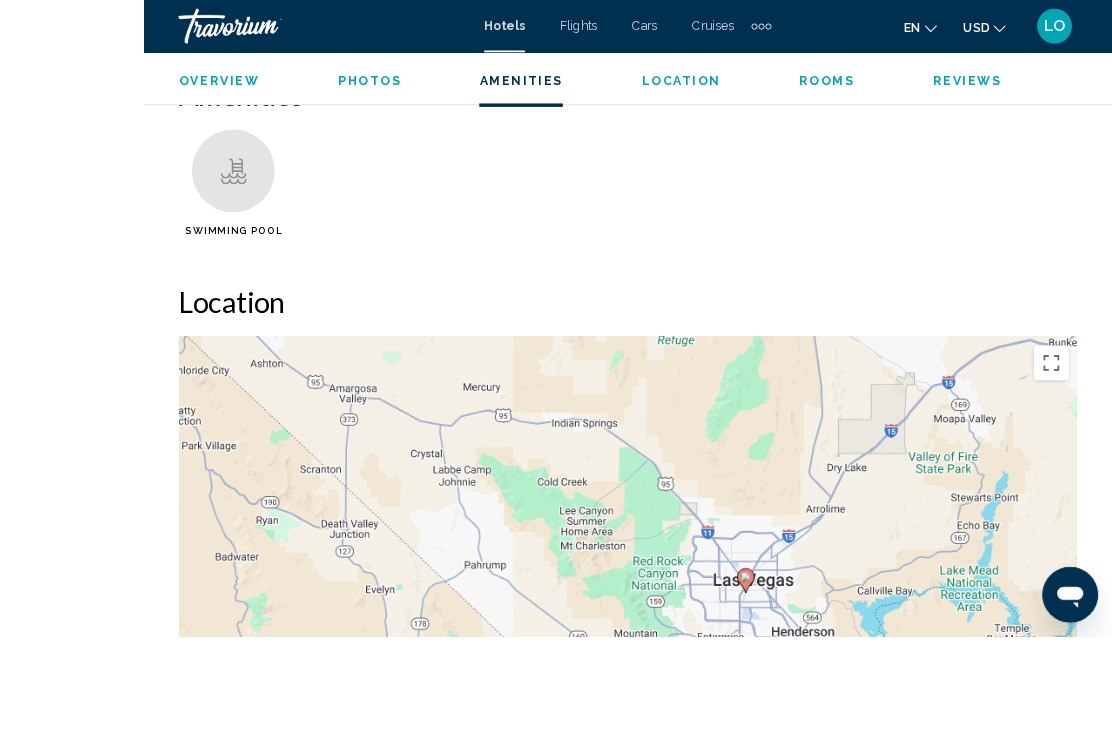 scroll, scrollTop: 2059, scrollLeft: 0, axis: vertical 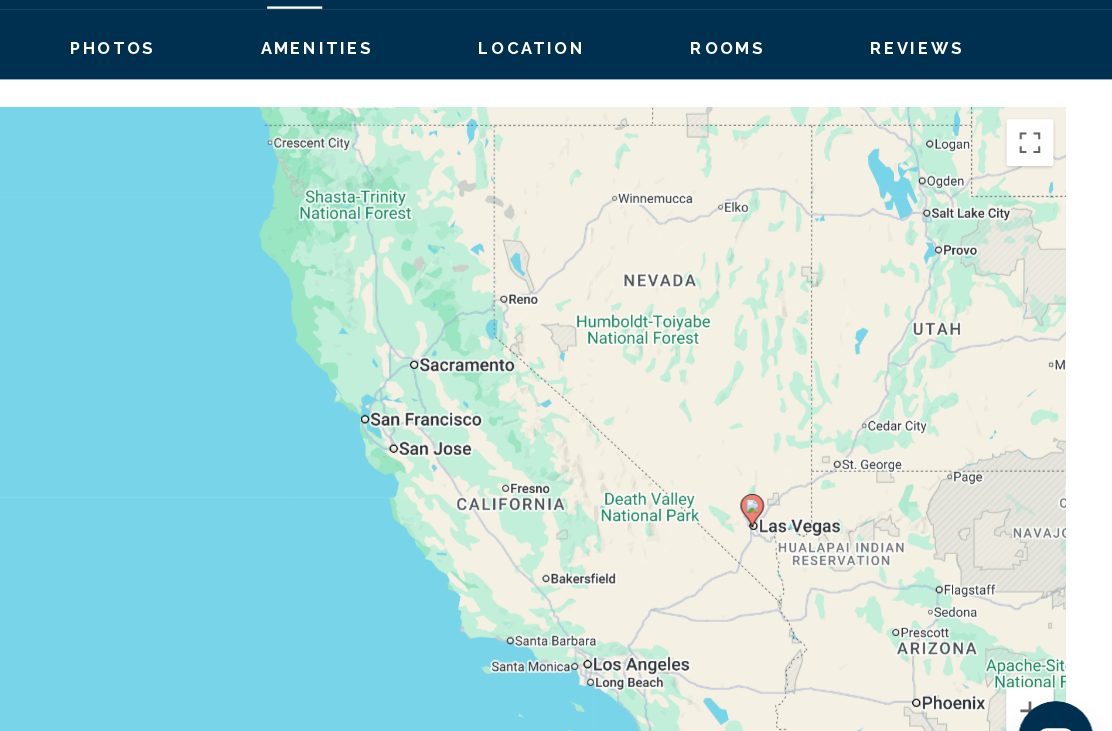 click on "Location" at bounding box center [616, 93] 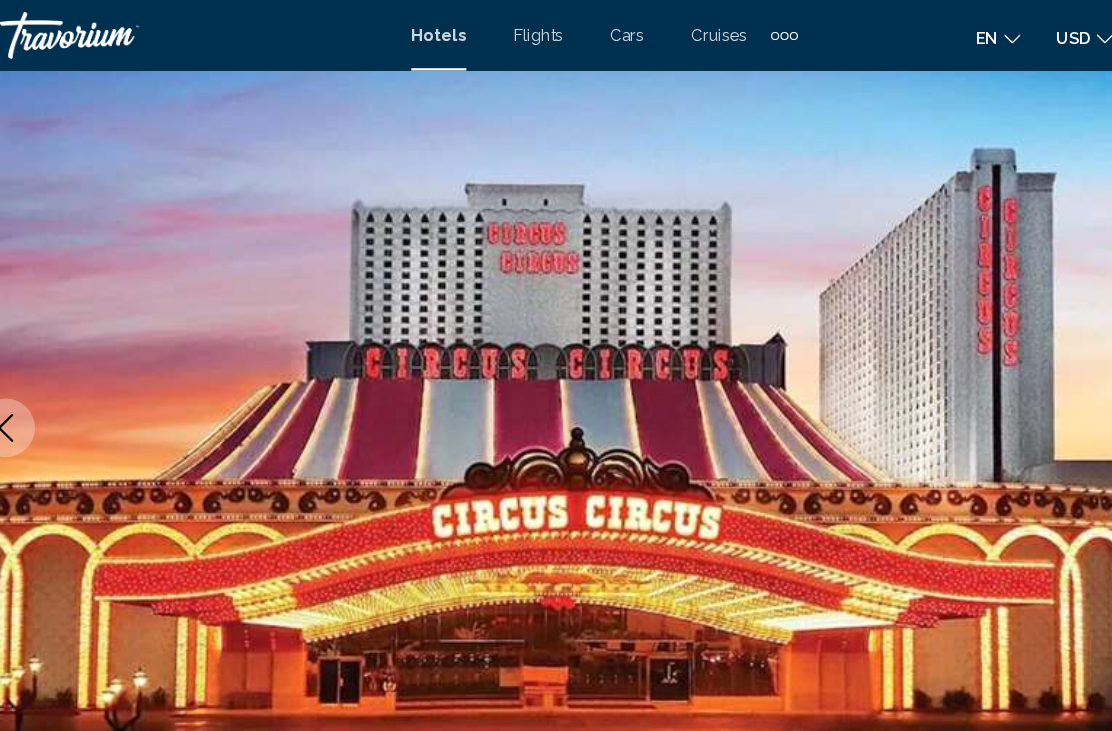 scroll, scrollTop: 0, scrollLeft: 0, axis: both 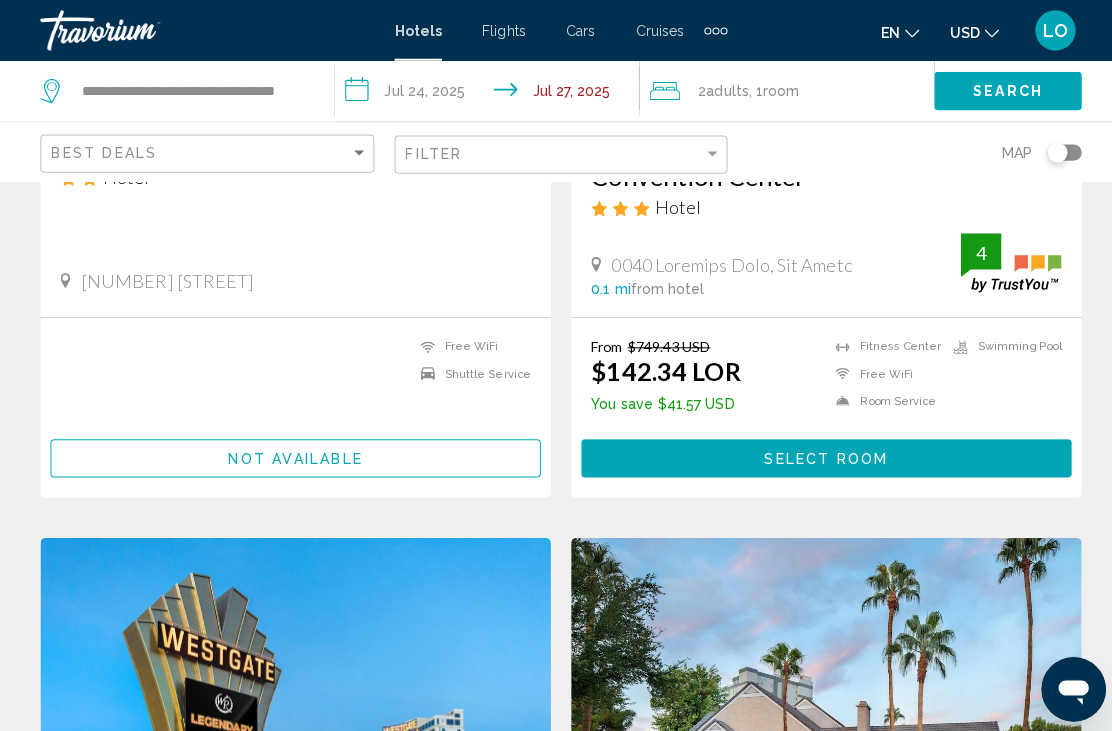click on "Not available" at bounding box center [292, 455] 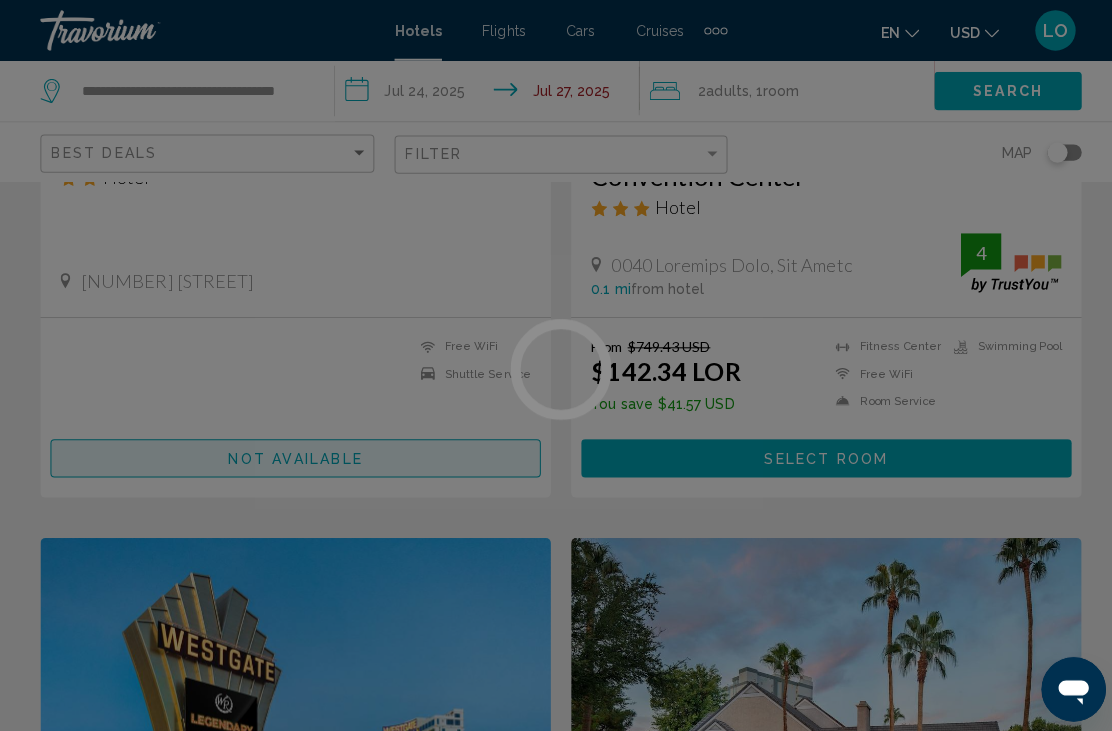 scroll, scrollTop: 461, scrollLeft: 0, axis: vertical 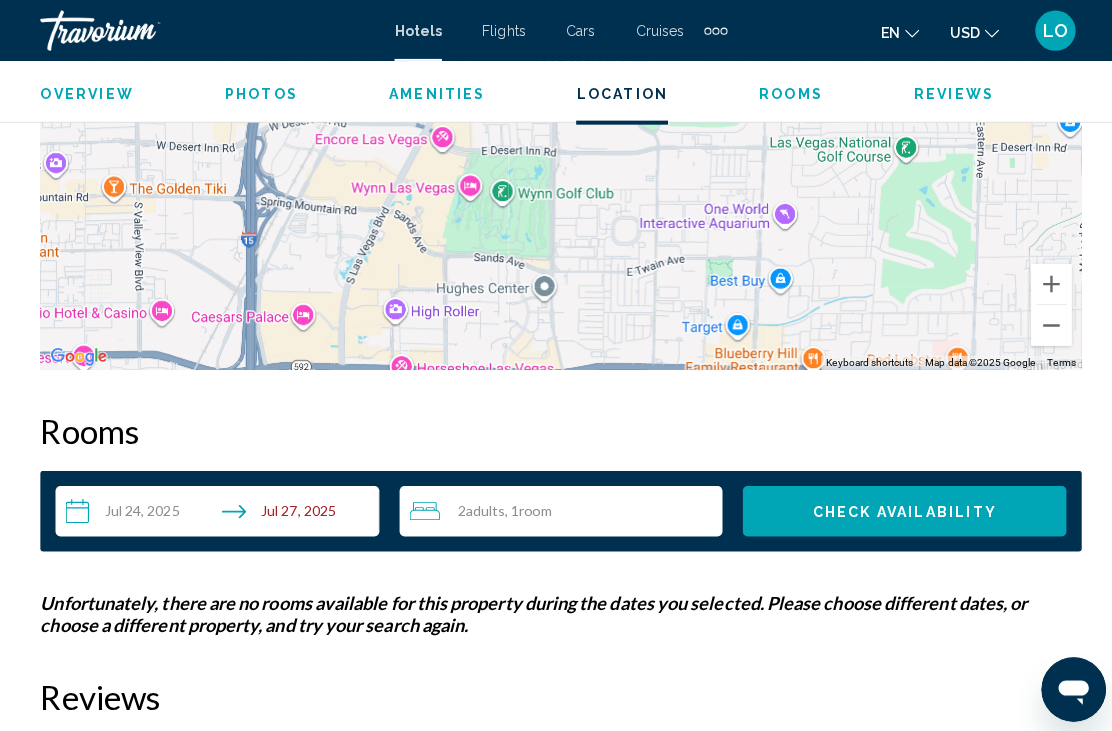 click on "Check Availability" at bounding box center (896, 506) 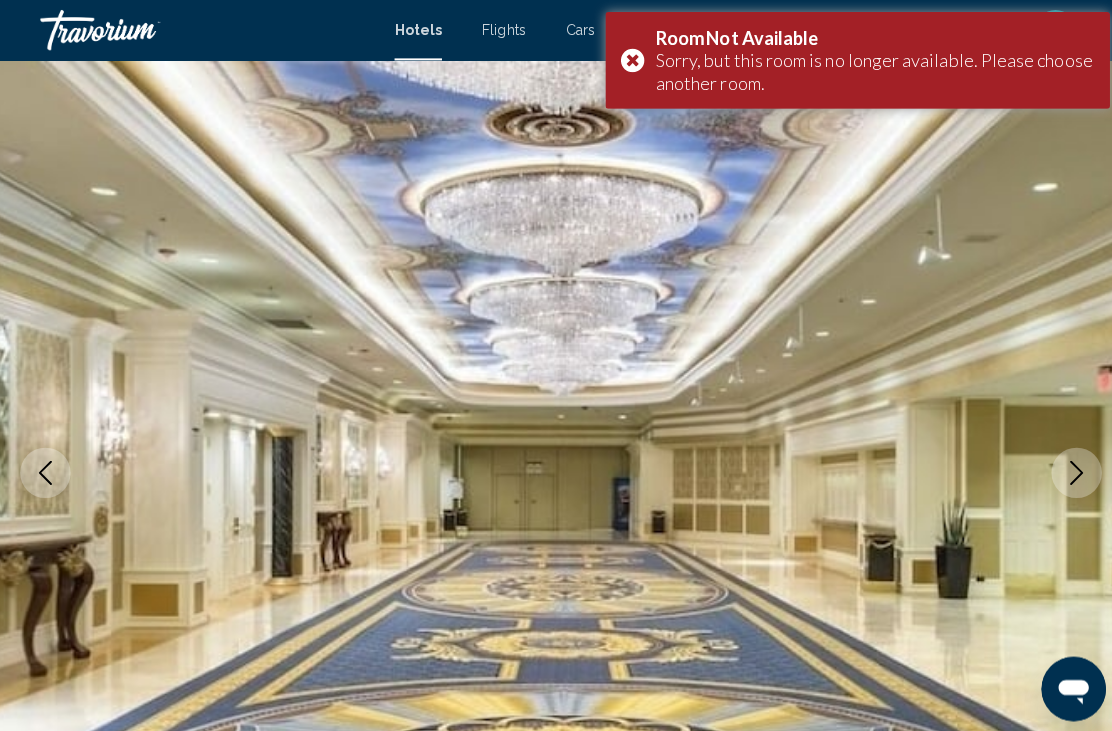 scroll, scrollTop: 0, scrollLeft: 0, axis: both 